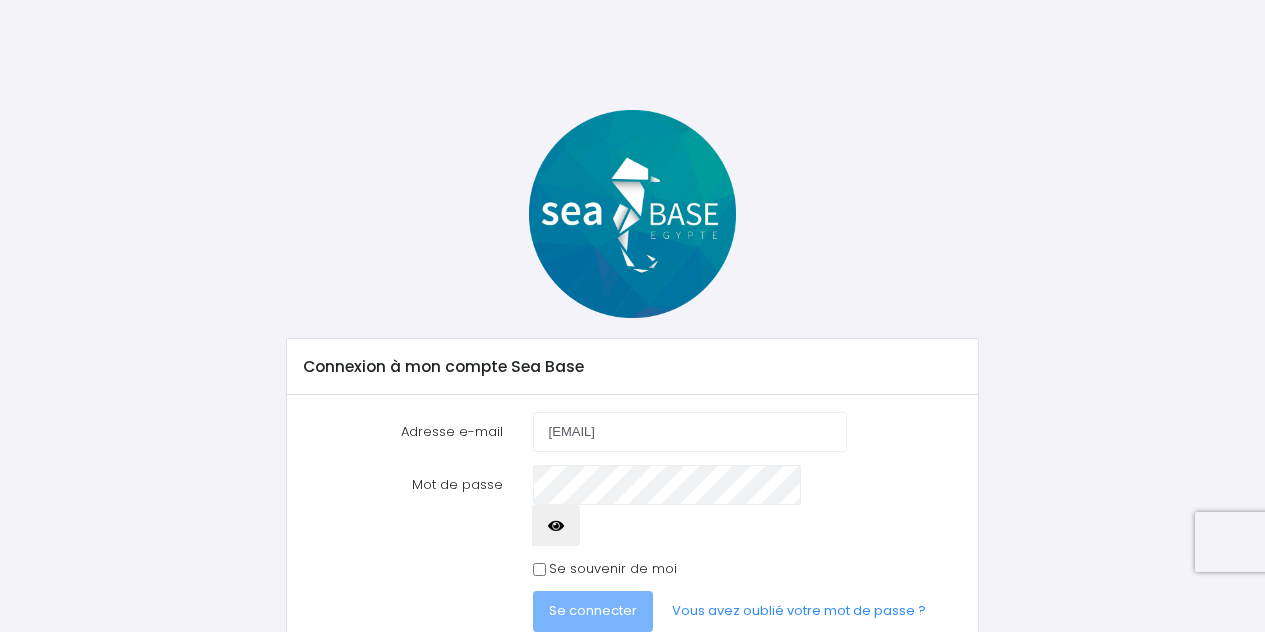 scroll, scrollTop: 0, scrollLeft: 0, axis: both 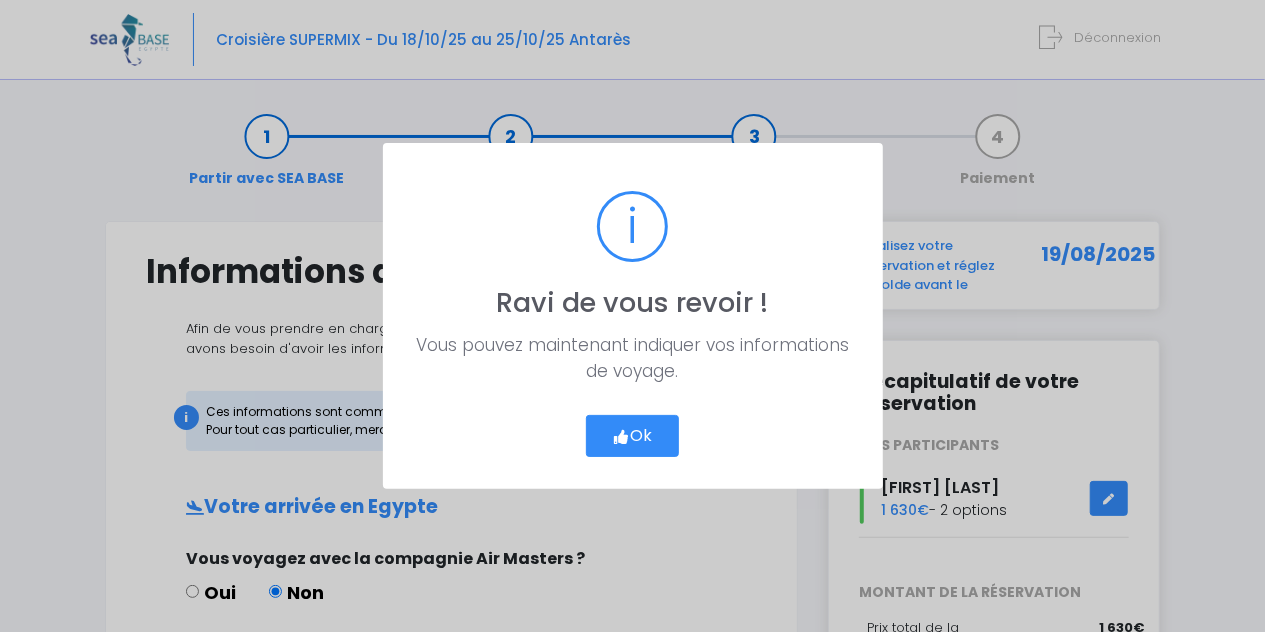 click on "Ok" at bounding box center [633, 436] 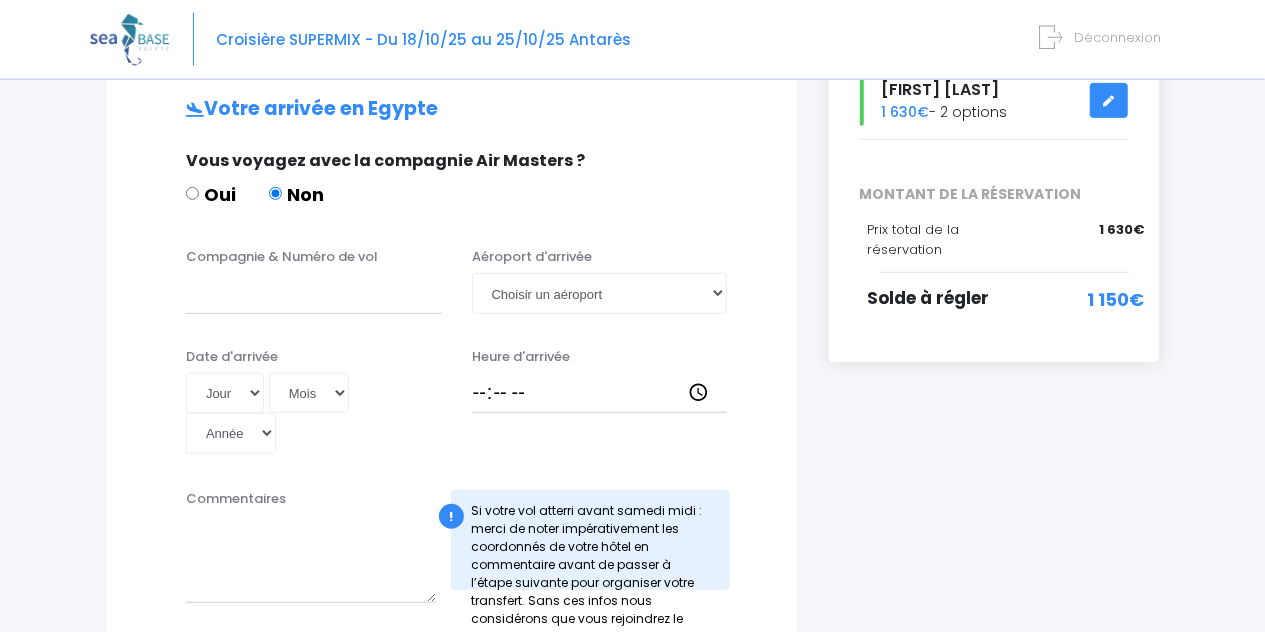 scroll, scrollTop: 416, scrollLeft: 0, axis: vertical 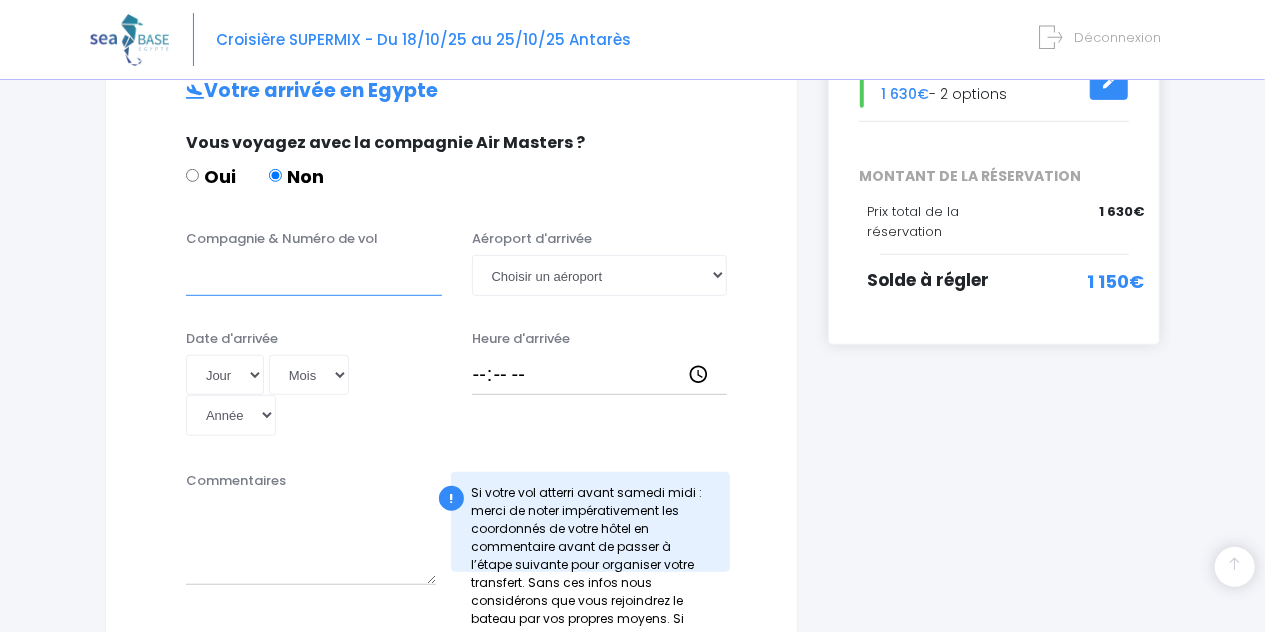 click on "Compagnie & Numéro de vol" at bounding box center [314, 275] 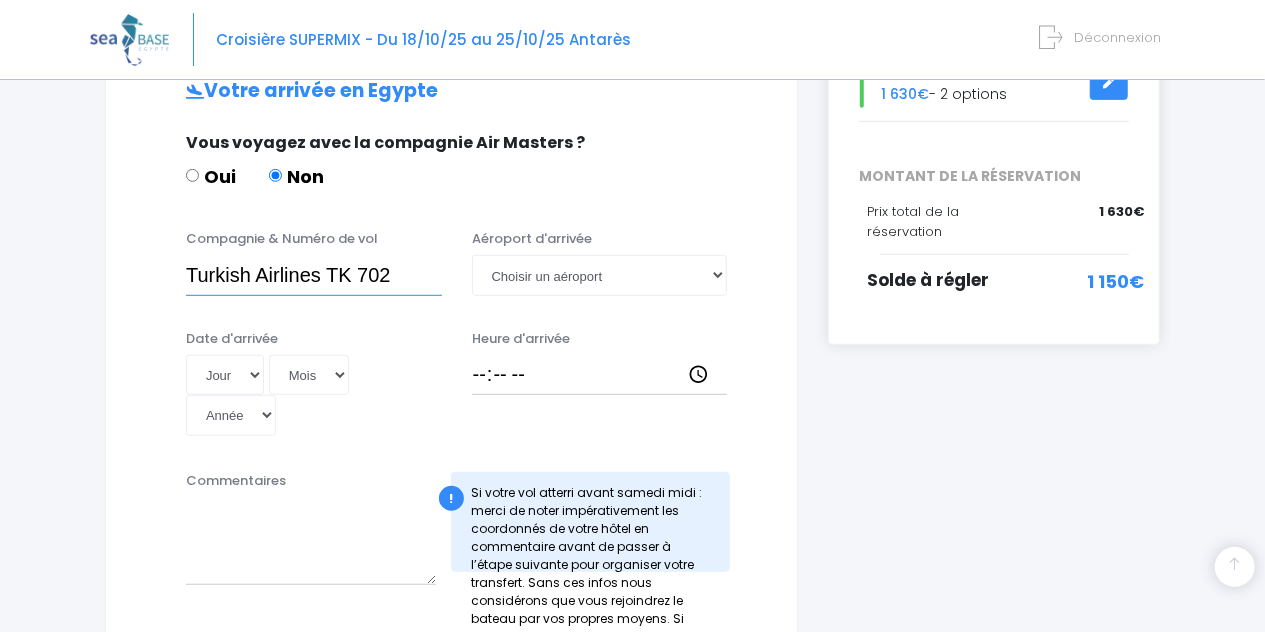 type on "Turkish Airlines TK 702" 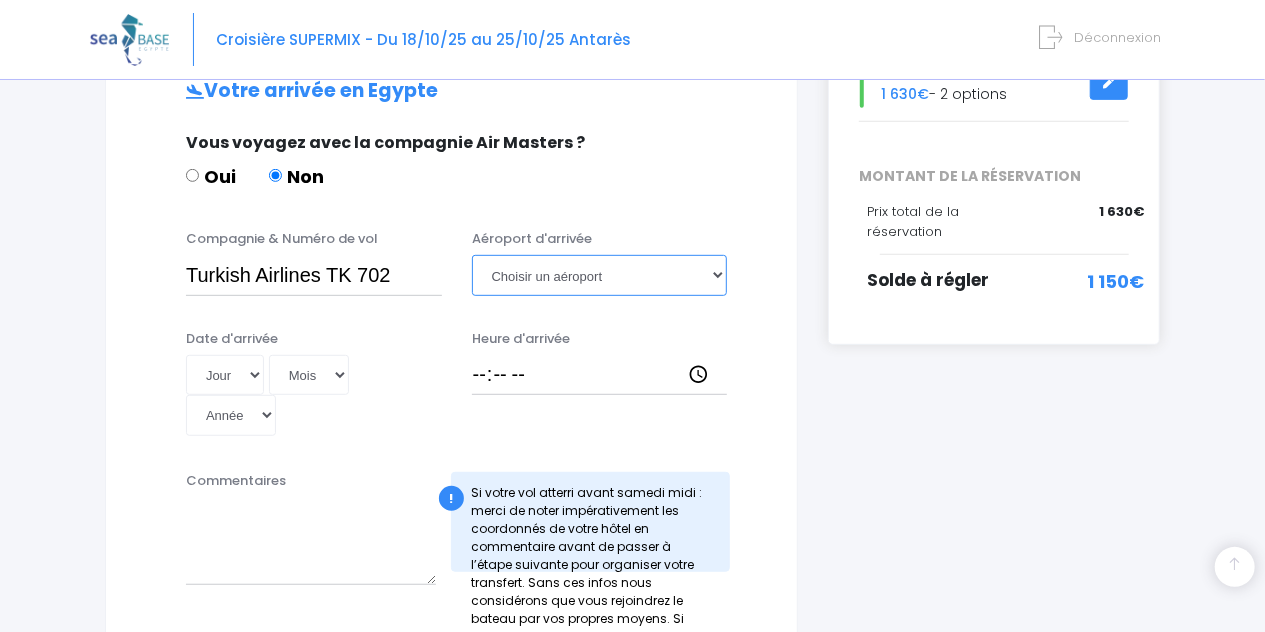 click on "Choisir un aéroport
Hurghada
Marsa Alam" at bounding box center (600, 275) 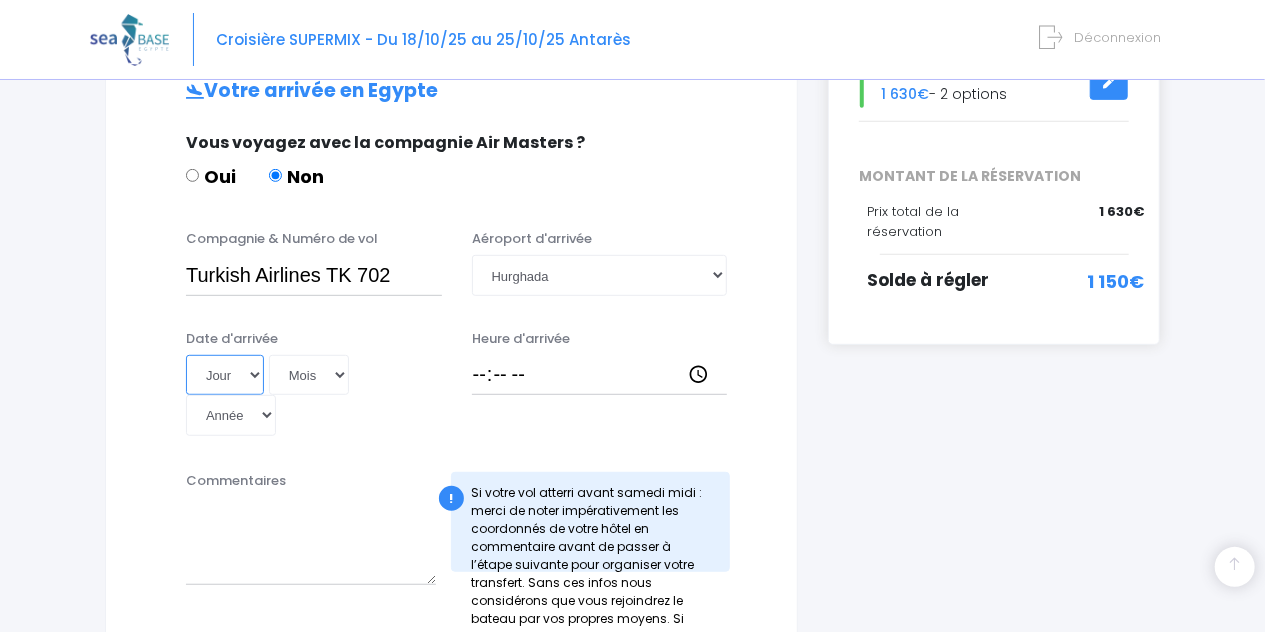 click on "Jour 01 02 03 04 05 06 07 08 09 10 11 12 13 14 15 16 17 18 19 20 21 22 23 24 25 26 27 28 29 30 31" at bounding box center [225, 375] 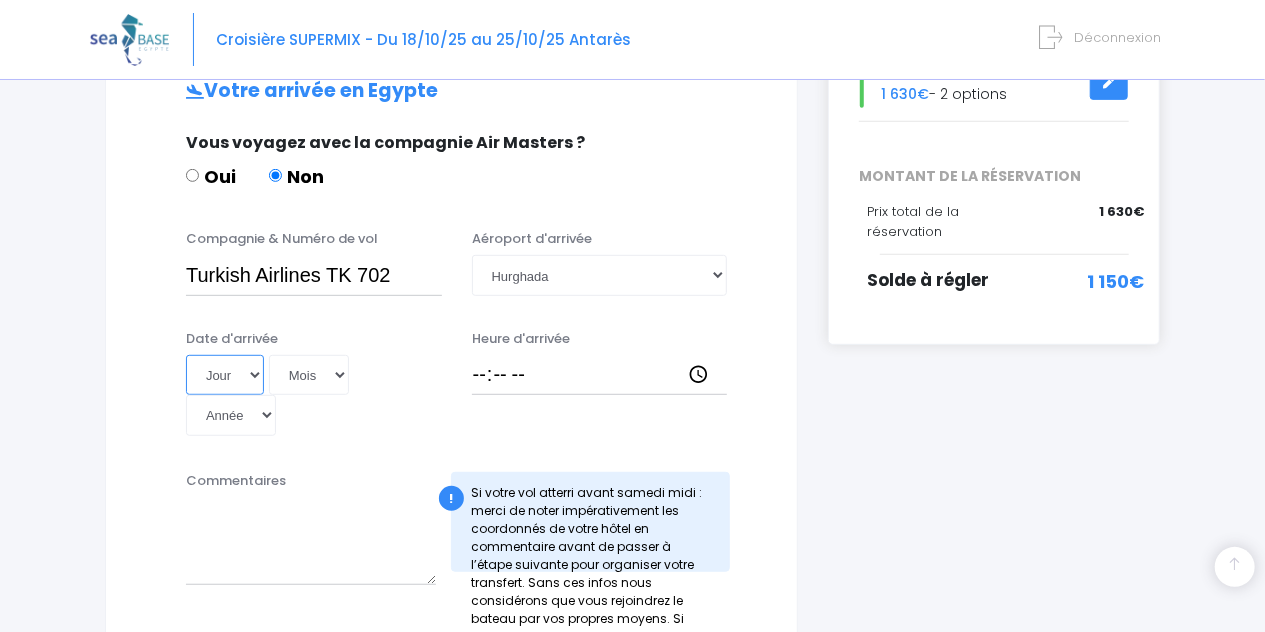 select on "18" 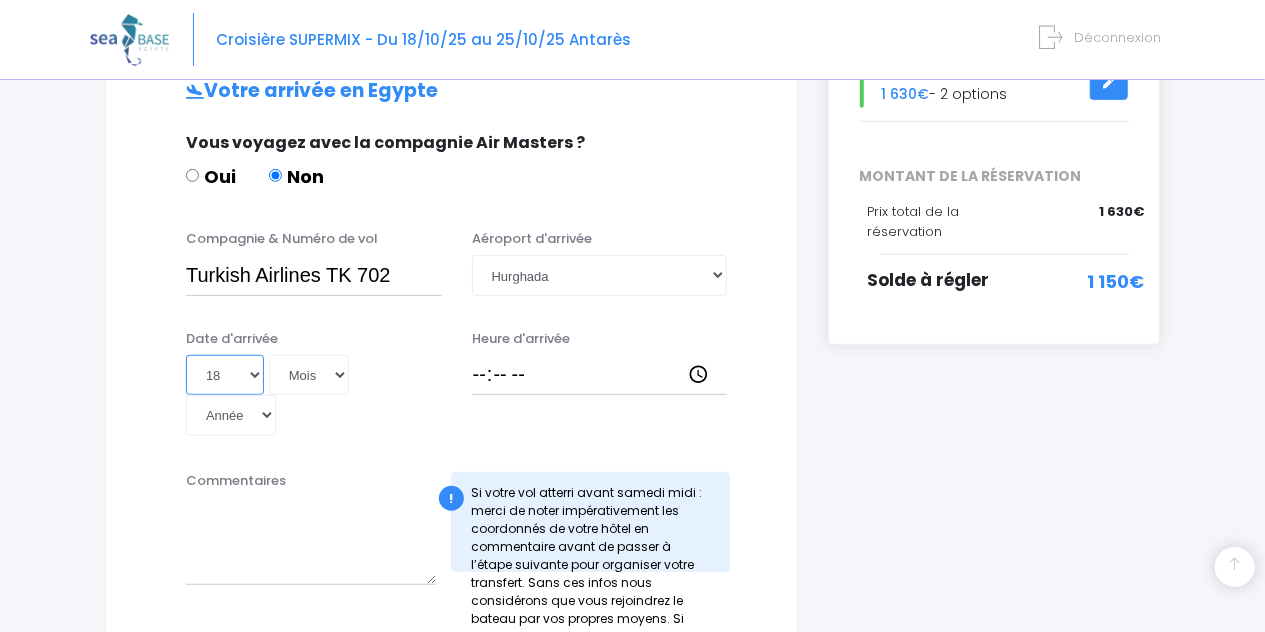 click on "18" at bounding box center [0, 0] 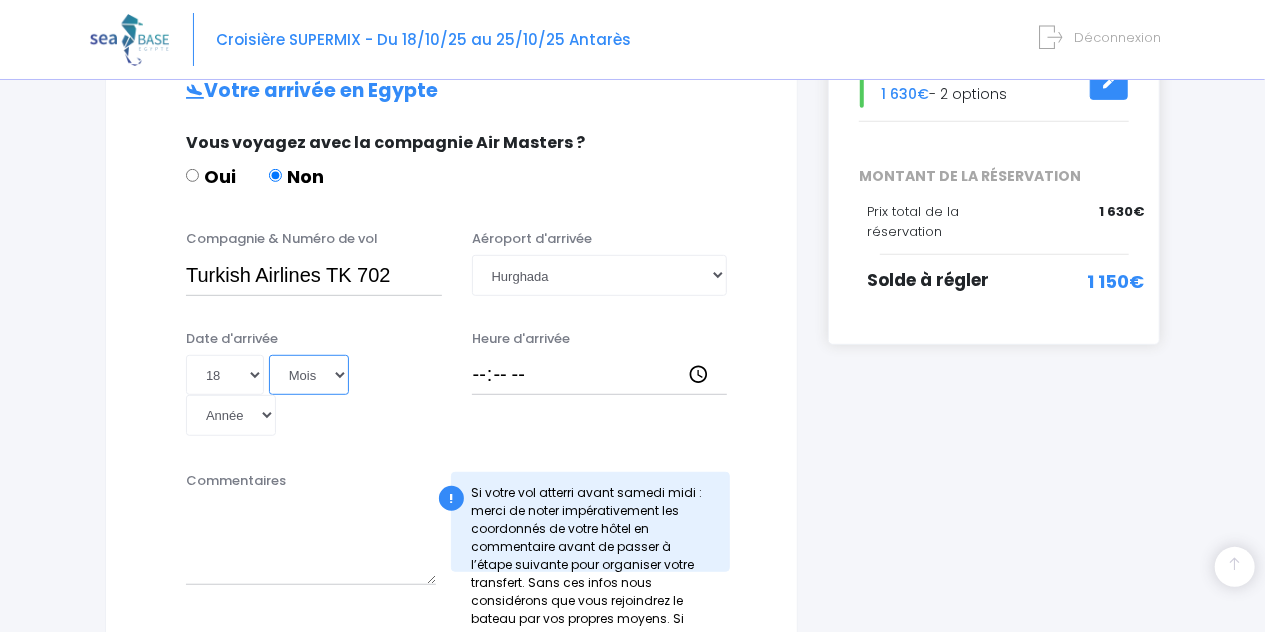 click on "Mois 01 02 03 04 05 06 07 08 09 10 11 12" at bounding box center (309, 375) 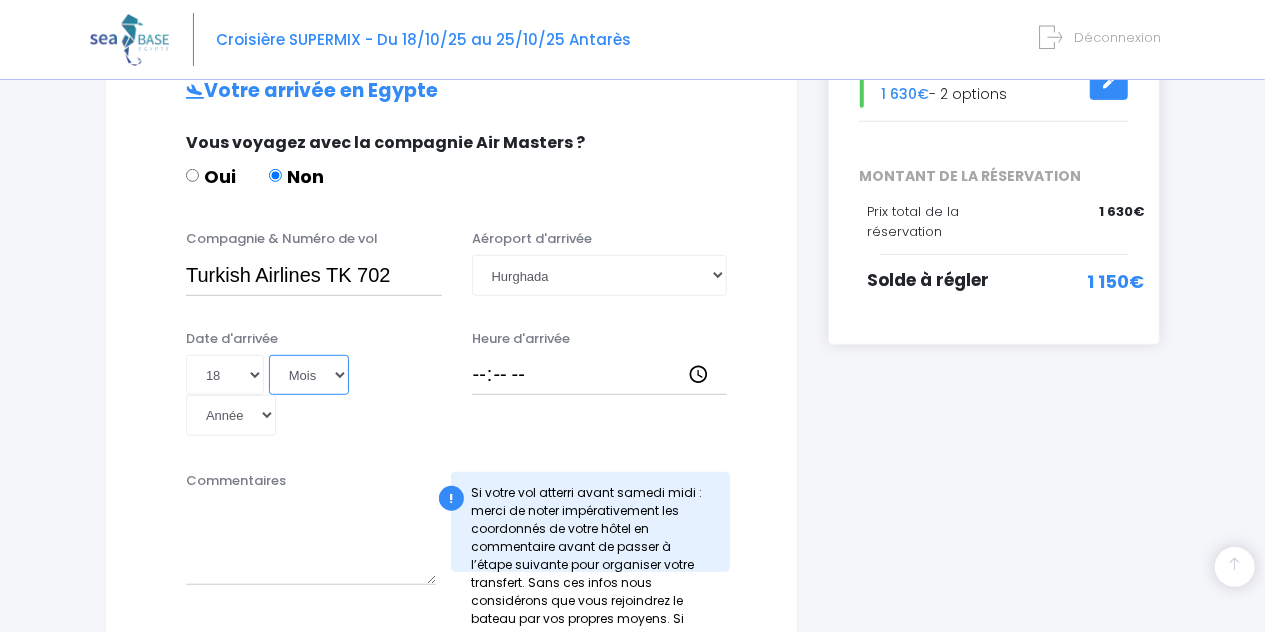 select on "10" 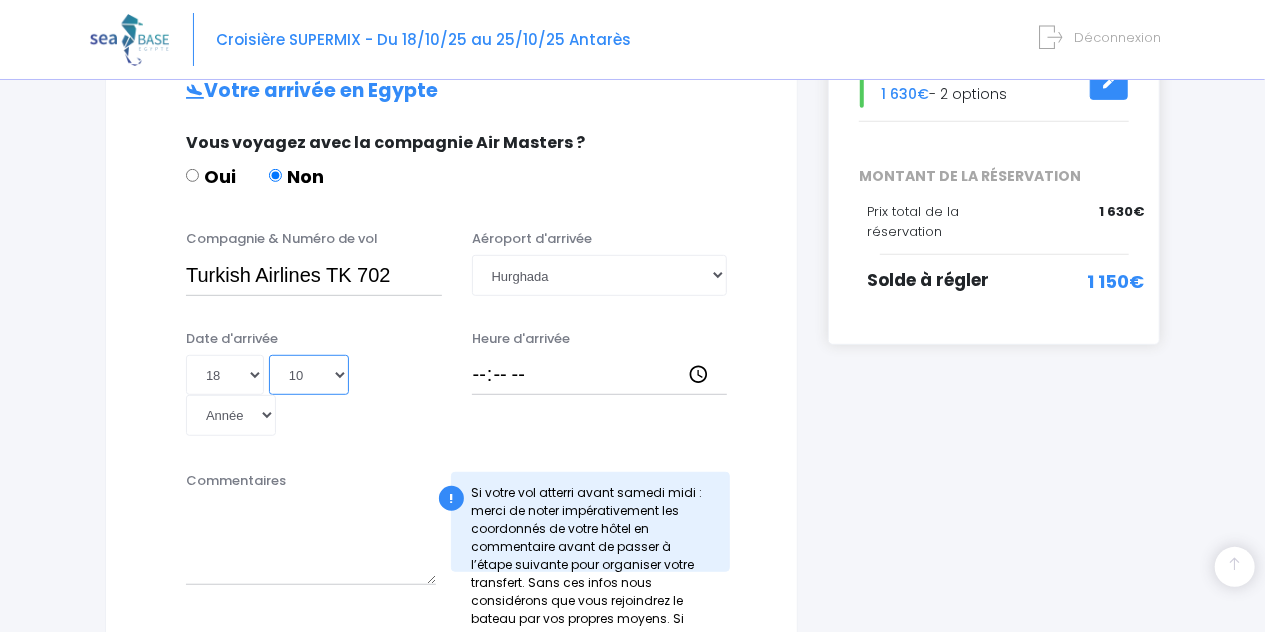 click on "10" at bounding box center (0, 0) 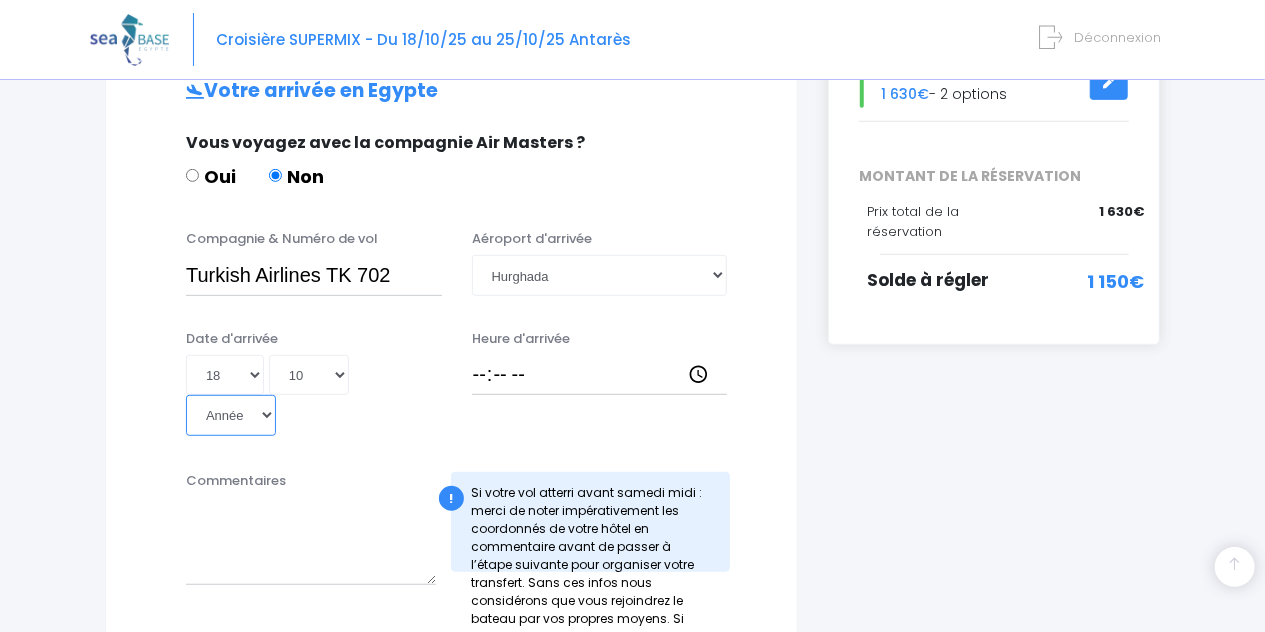 click on "Année 2045 2044 2043 2042 2041 2040 2039 2038 2037 2036 2035 2034 2033 2032 2031 2030 2029 2028 2027 2026 2025 2024 2023 2022 2021 2020 2019 2018 2017 2016 2015 2014 2013 2012 2011 2010 2009 2008 2007 2006 2005 2004 2003 2002 2001 2000 1999 1998 1997 1996 1995 1994 1993 1992 1991 1990 1989 1988 1987 1986 1985 1984 1983 1982 1981 1980 1979 1978 1977 1976 1975 1974 1973 1972 1971 1970 1969 1968 1967 1966 1965 1964 1963 1962 1961 1960 1959 1958 1957 1956 1955 1954 1953 1952 1951 1950 1949 1948 1947 1946 1945 1944 1943 1942 1941 1940 1939 1938 1937 1936 1935 1934 1933 1932 1931 1930 1929 1928 1927 1926 1925 1924 1923 1922 1921 1920 1919 1918 1917 1916 1915 1914 1913 1912 1911 1910 1909 1908 1907 1906 1905 1904 1903 1902 1901 1900" at bounding box center (231, 415) 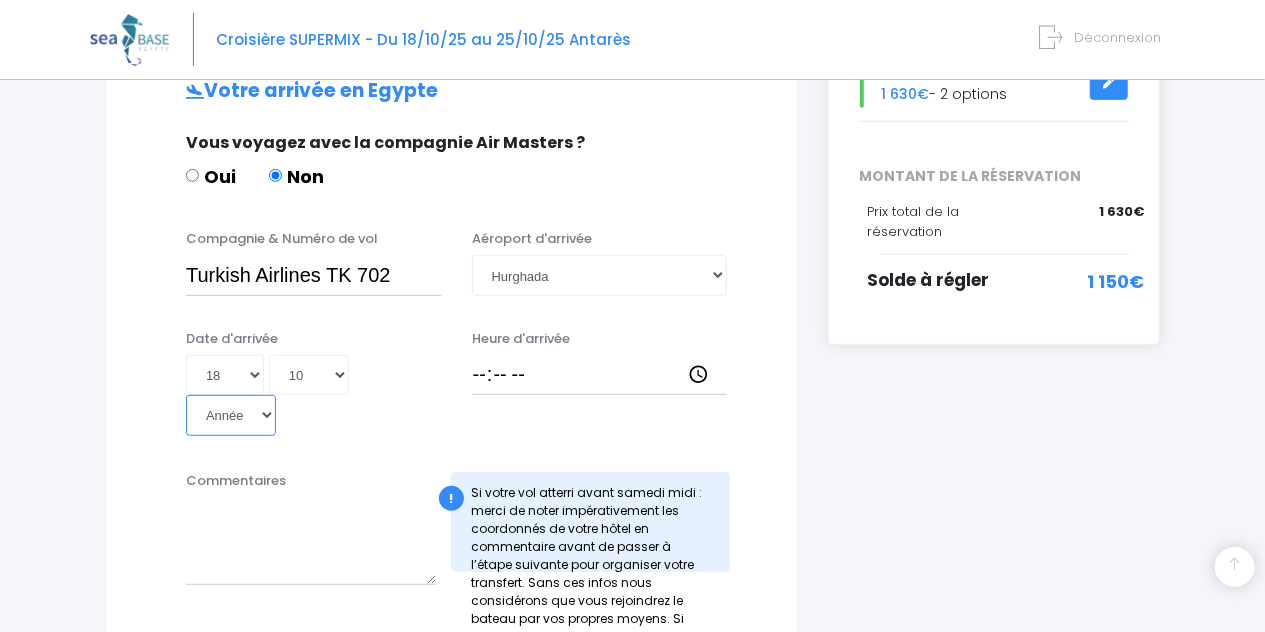 select on "2025" 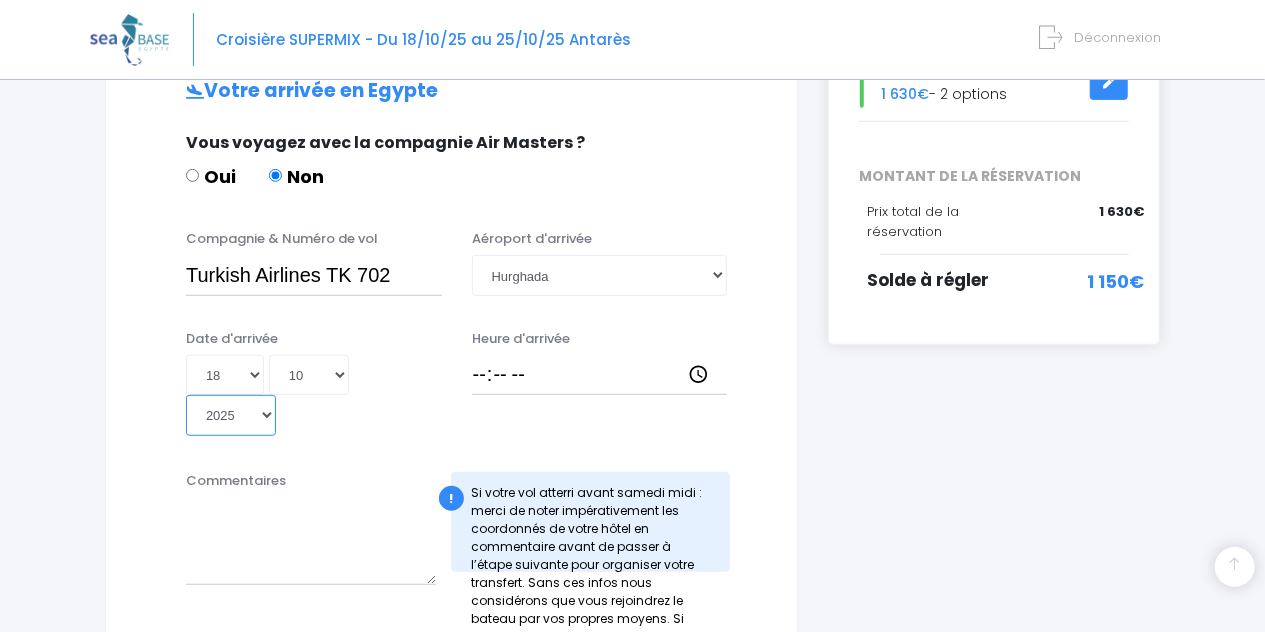click on "2025" at bounding box center [0, 0] 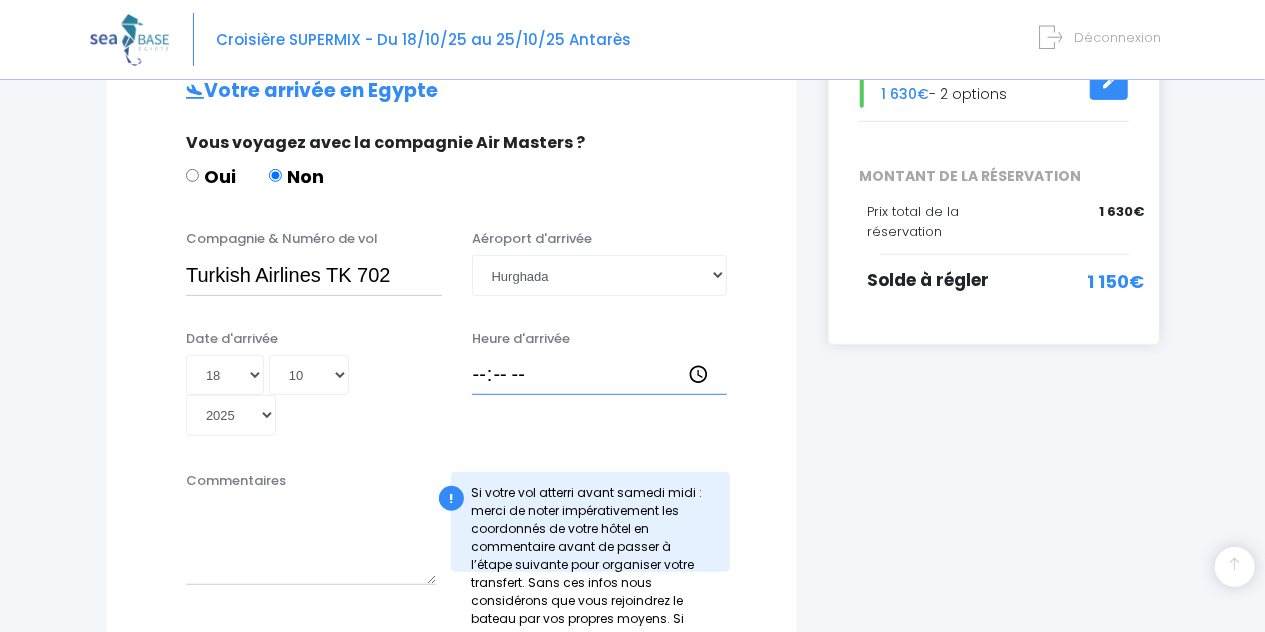 click on "Heure d'arrivée" at bounding box center [600, 375] 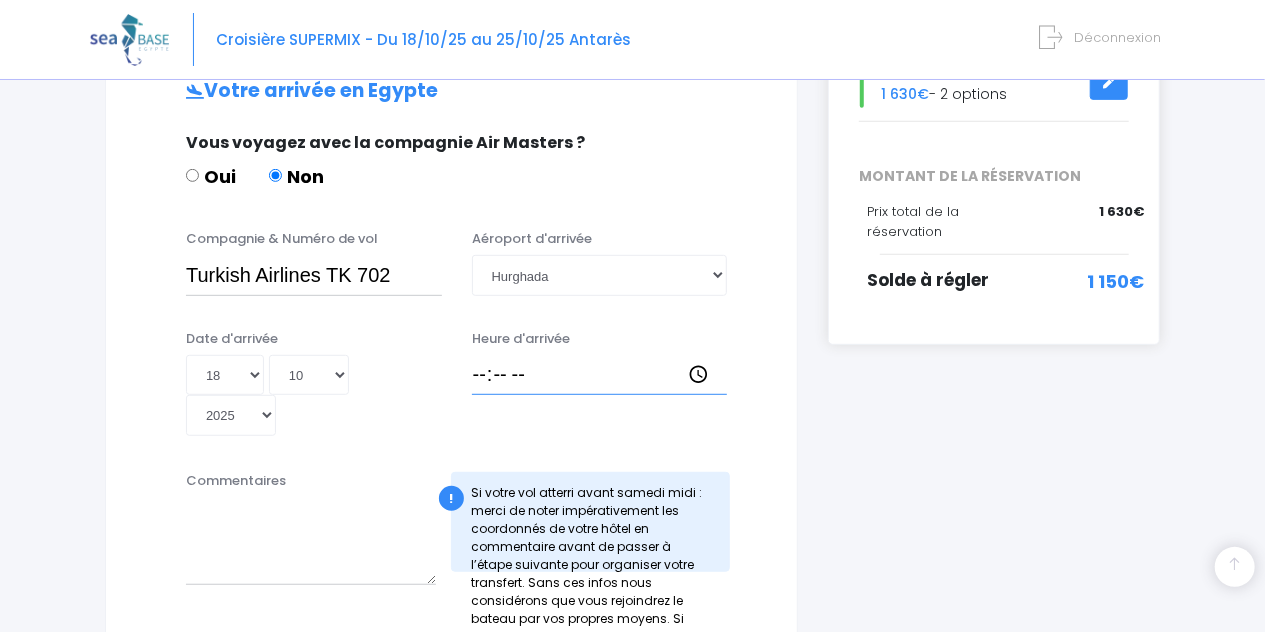 type on "04:45" 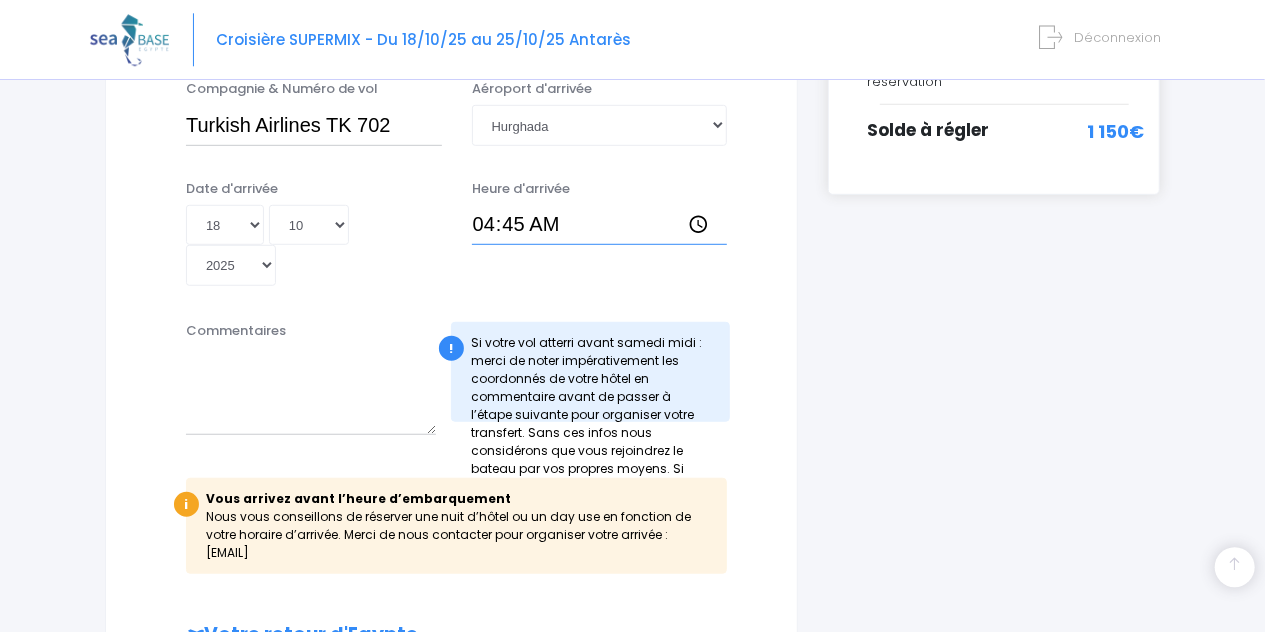 scroll, scrollTop: 520, scrollLeft: 0, axis: vertical 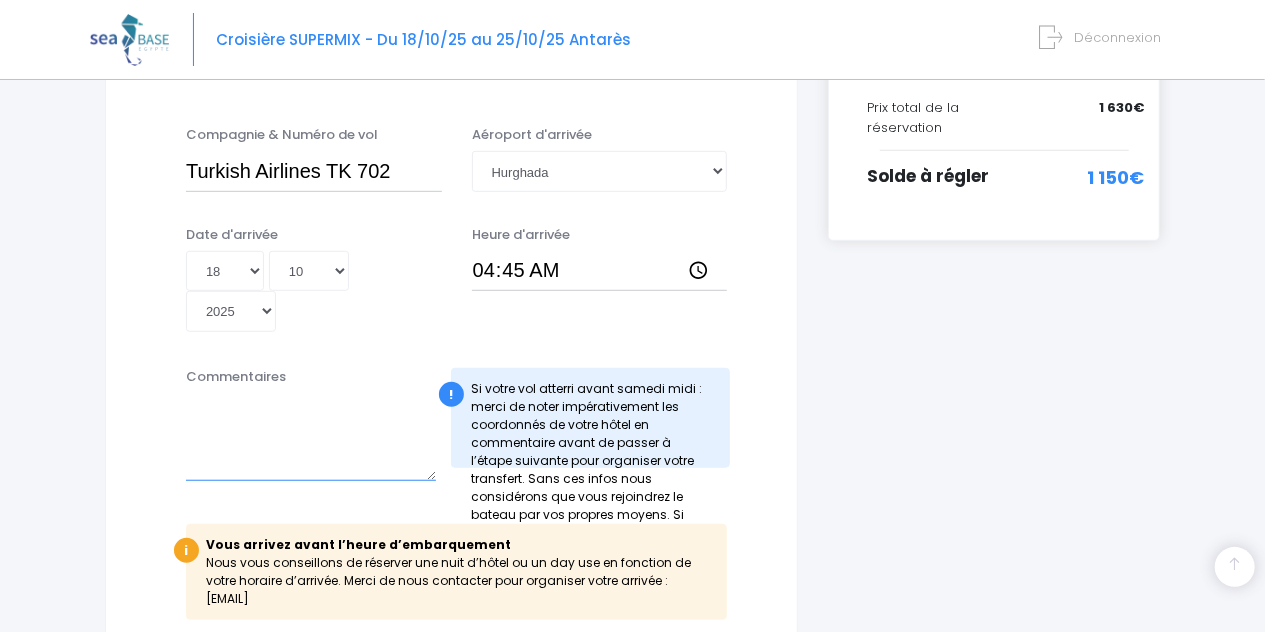 click on "Commentaires" at bounding box center (311, 437) 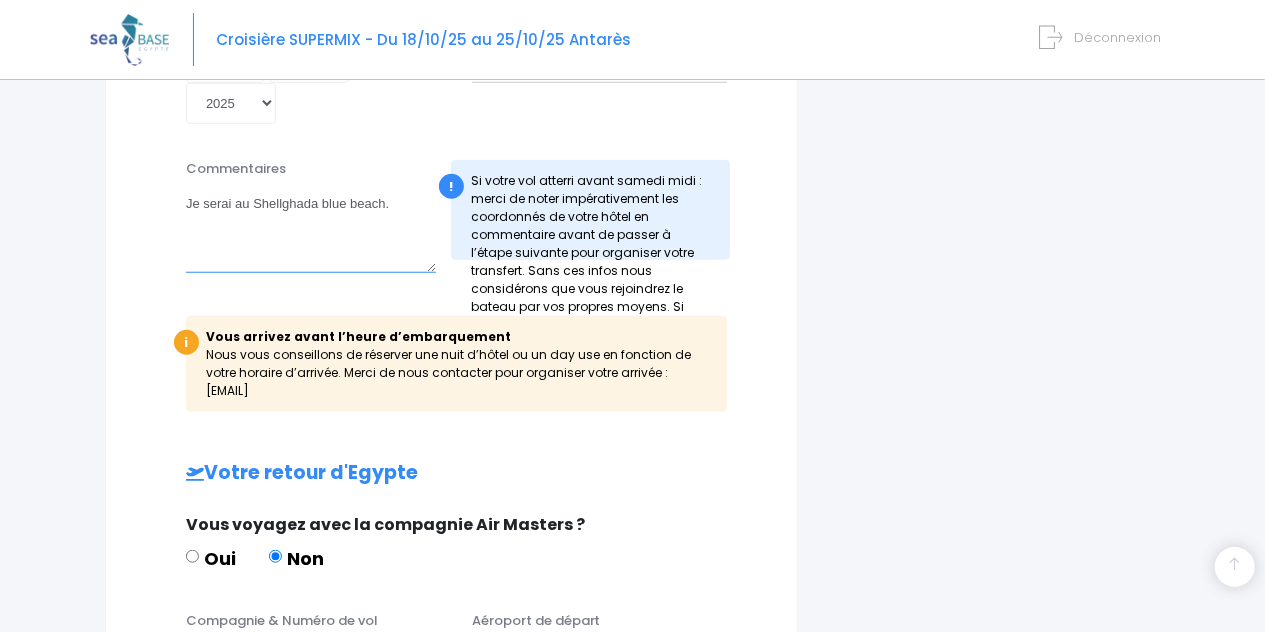 scroll, scrollTop: 832, scrollLeft: 0, axis: vertical 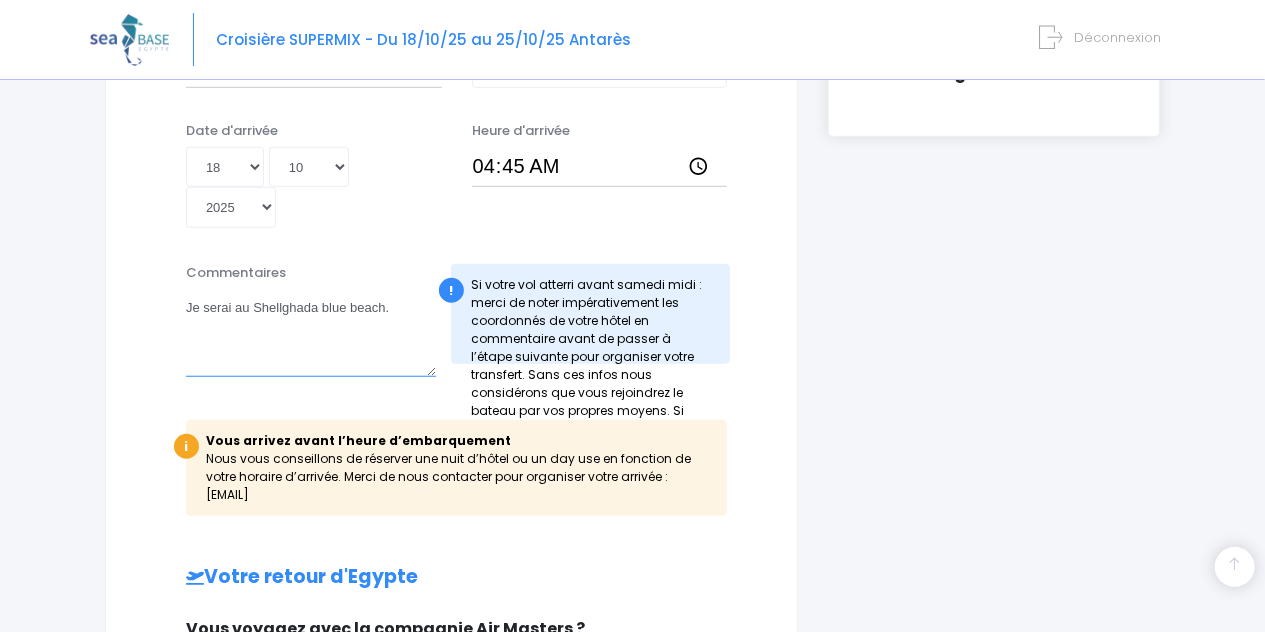 paste on "Old Sheraton Road, 12345 Hurghada, Égypte" 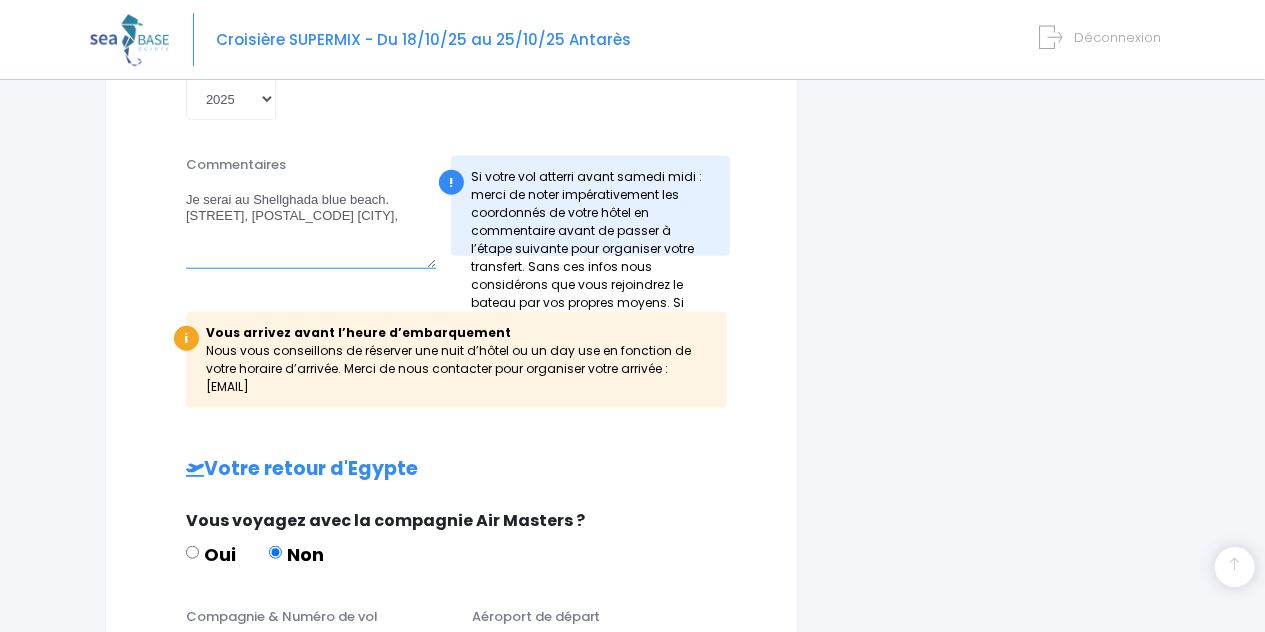 scroll, scrollTop: 936, scrollLeft: 0, axis: vertical 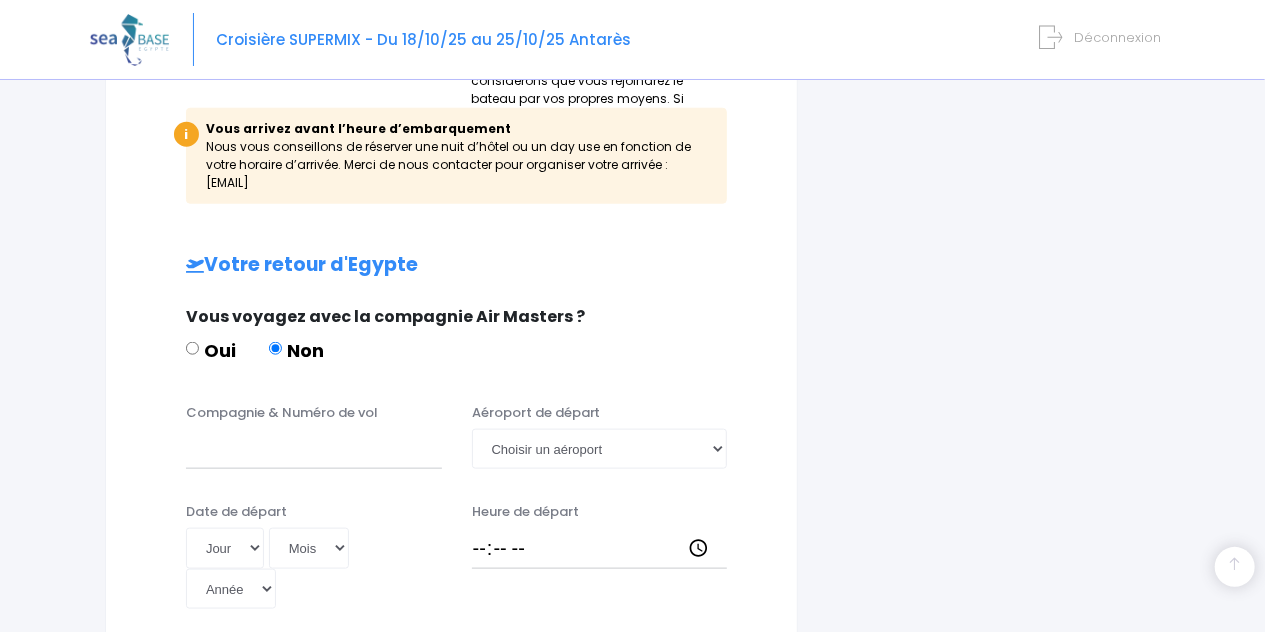 type on "Je serai au Shellghada blue beach.
Old Sheraton Road, 12345 Hurghada," 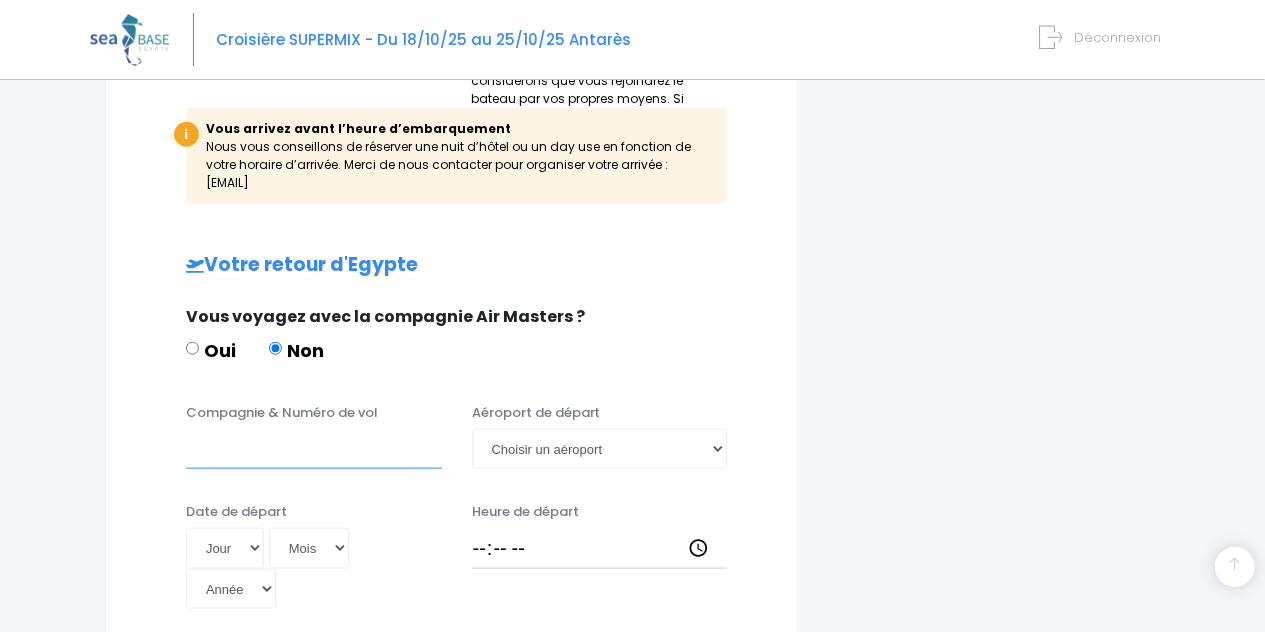 click on "Compagnie & Numéro de vol" at bounding box center (314, 449) 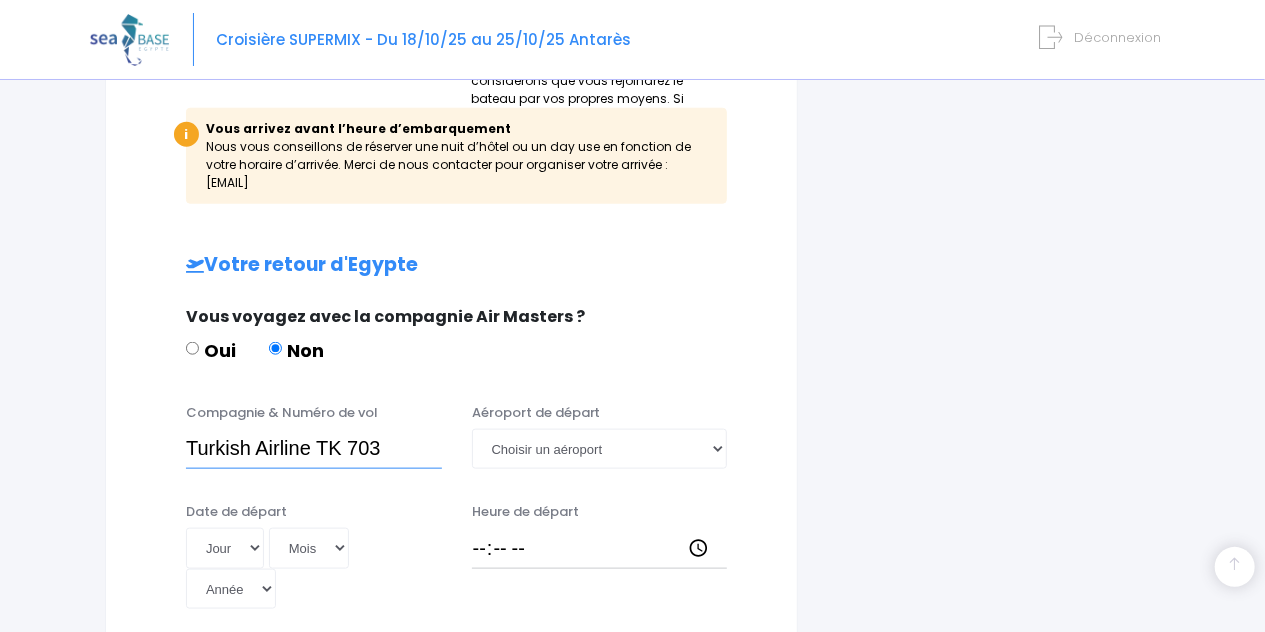 type on "Turkish Airline TK 703" 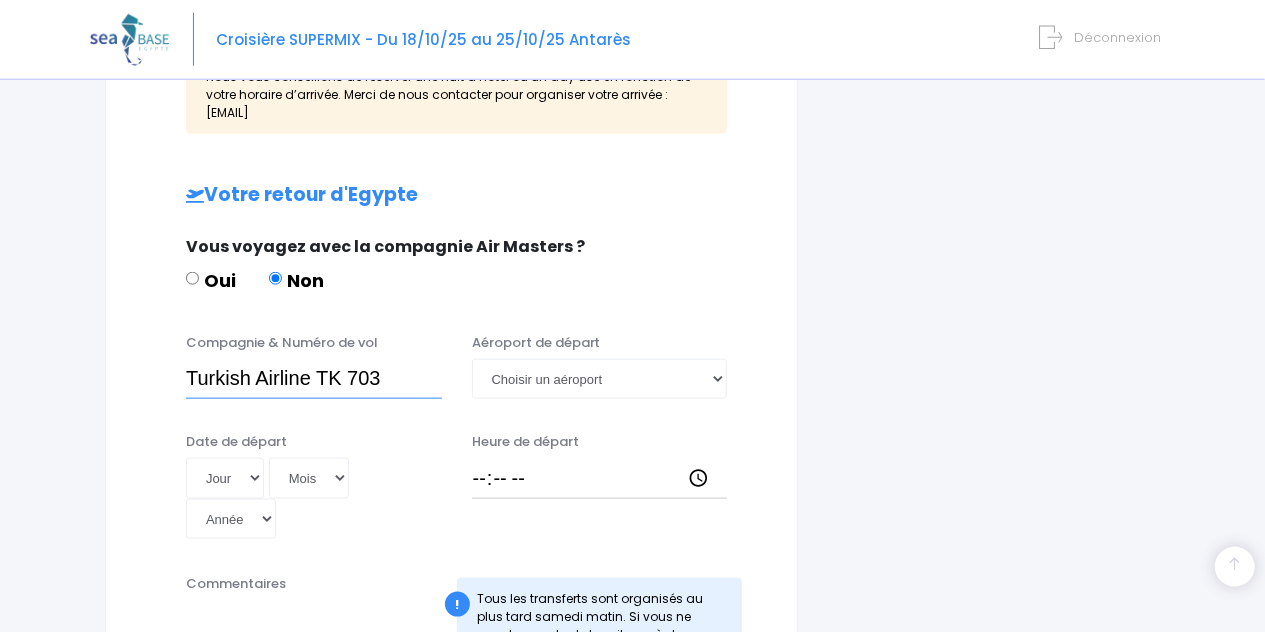 scroll, scrollTop: 1040, scrollLeft: 0, axis: vertical 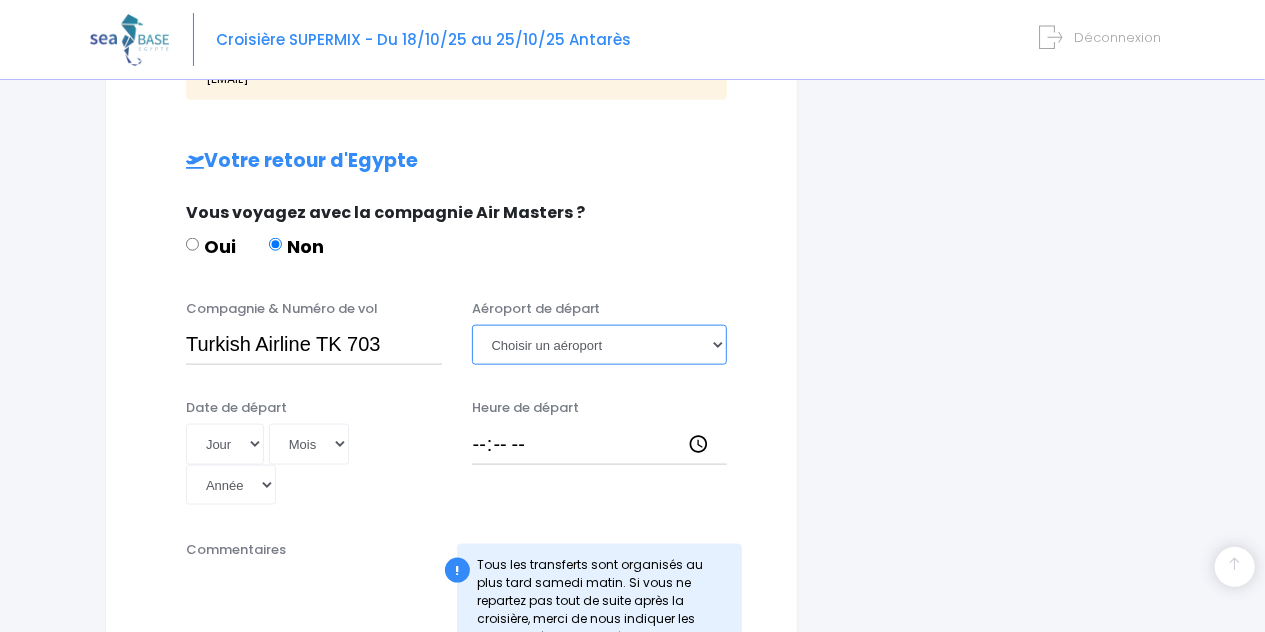 click on "Choisir un aéroport
Hurghada
Marsa Alam" at bounding box center (600, 345) 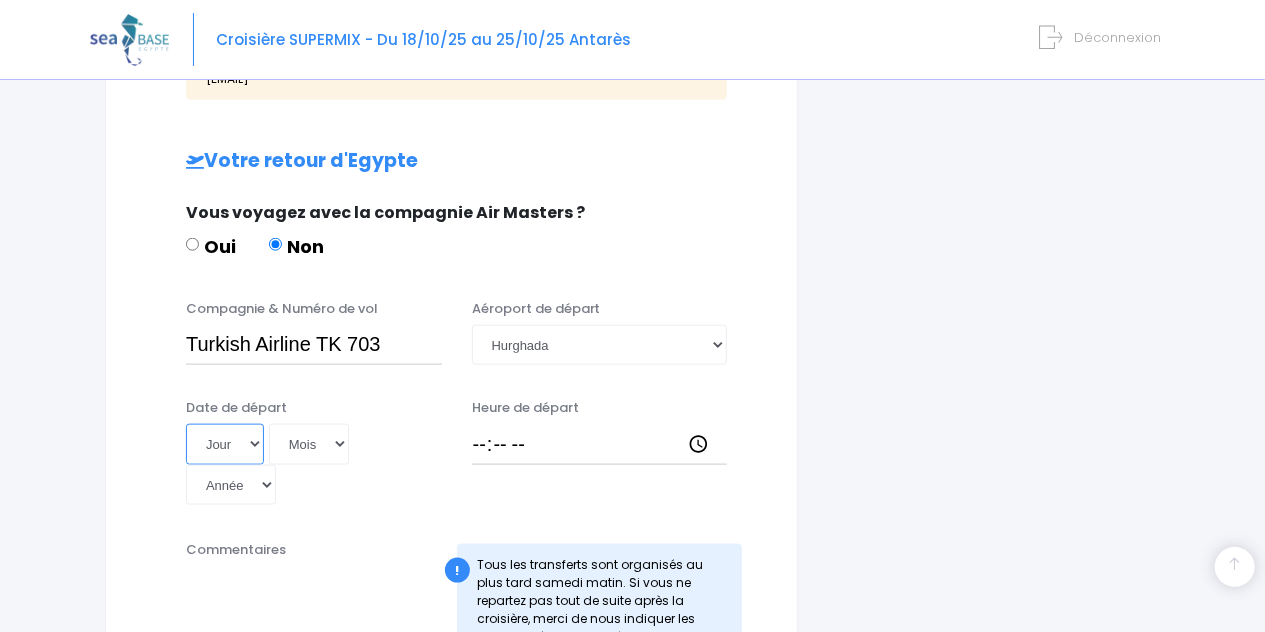 click on "Jour 01 02 03 04 05 06 07 08 09 10 11 12 13 14 15 16 17 18 19 20 21 22 23 24 25 26 27 28 29 30 31" at bounding box center (225, 444) 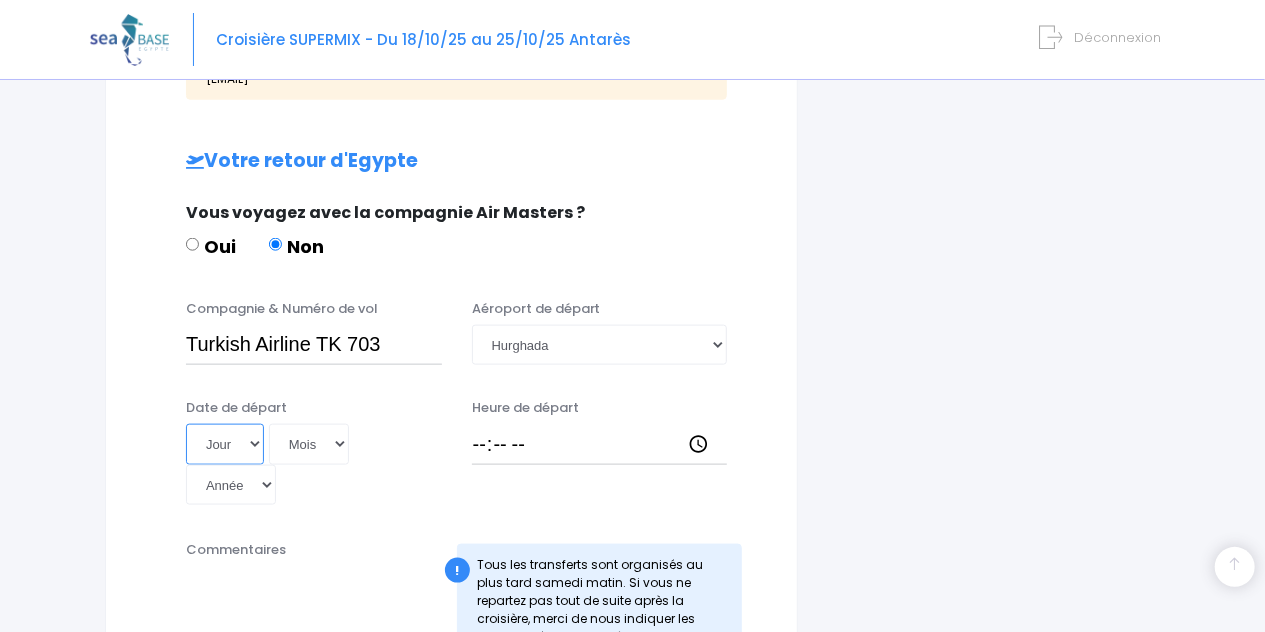 select on "27" 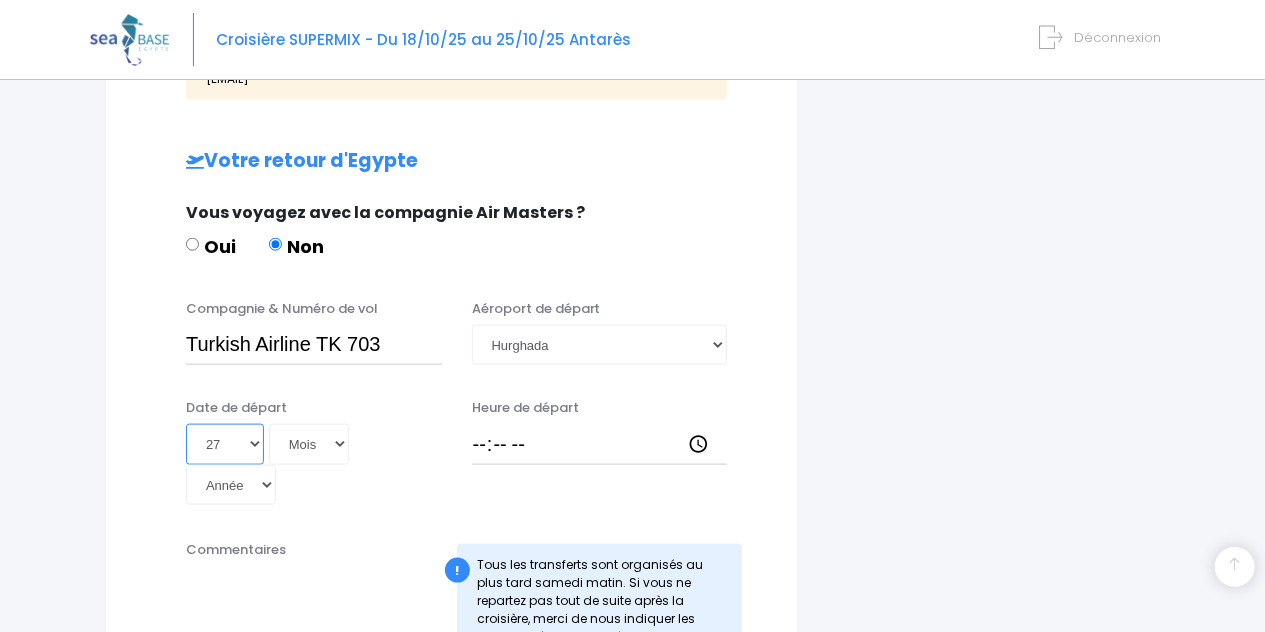 click on "27" at bounding box center [0, 0] 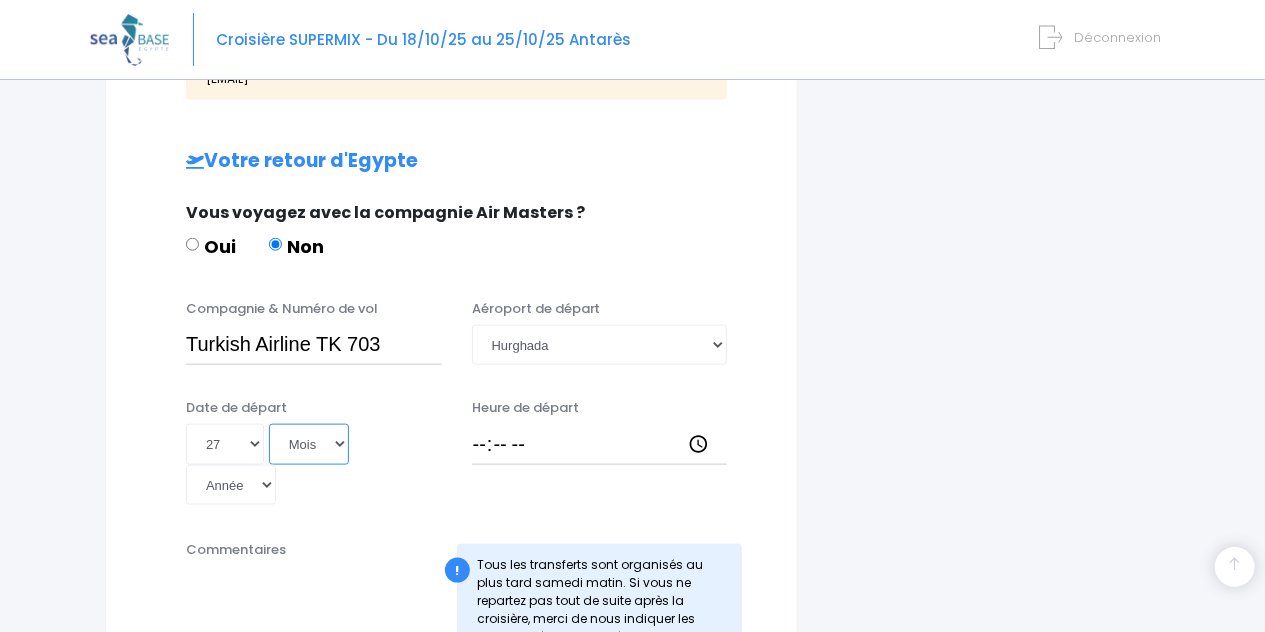 click on "Mois 01 02 03 04 05 06 07 08 09 10 11 12" at bounding box center [309, 444] 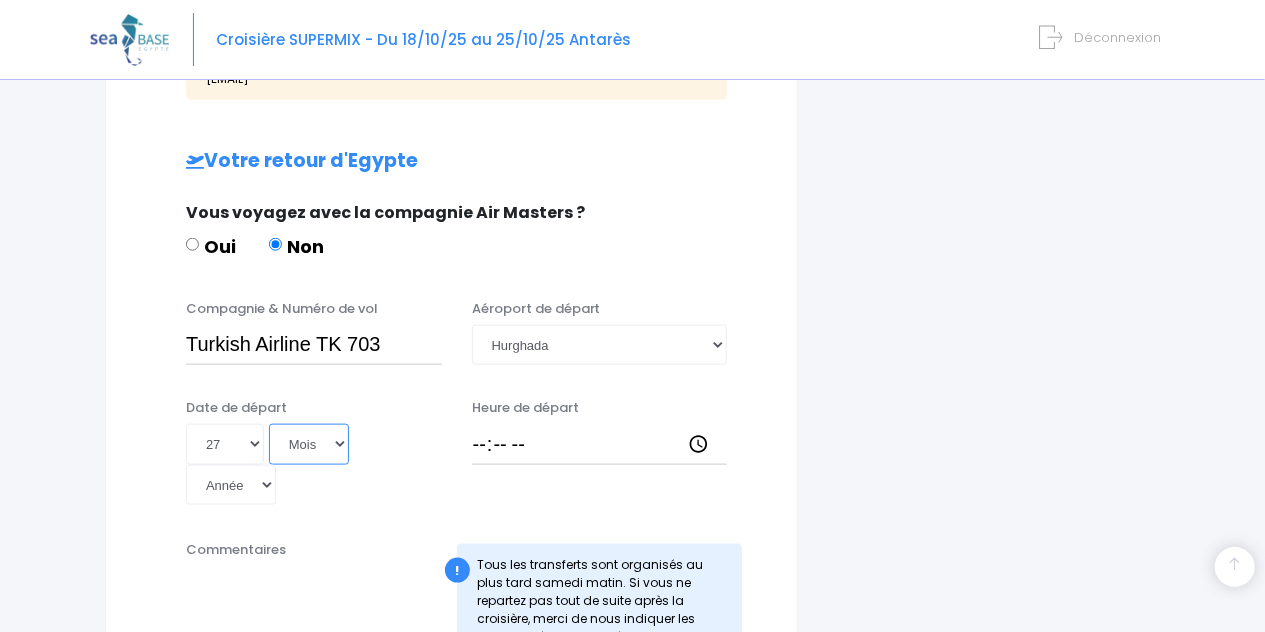 select on "10" 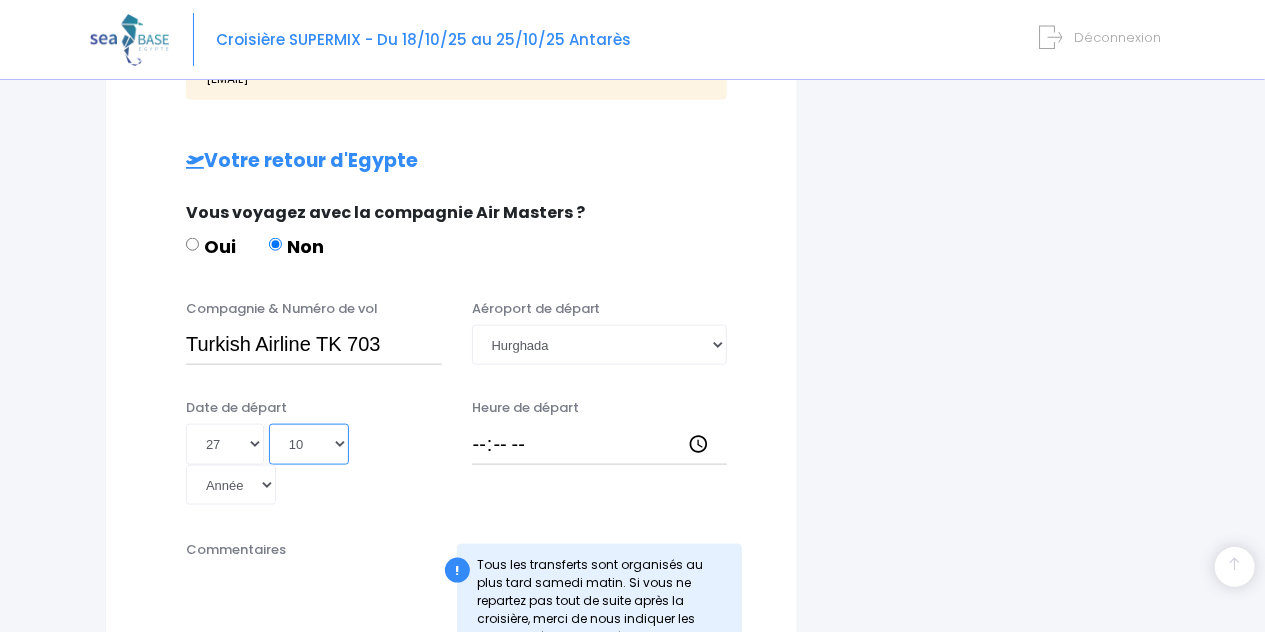 click on "10" at bounding box center (0, 0) 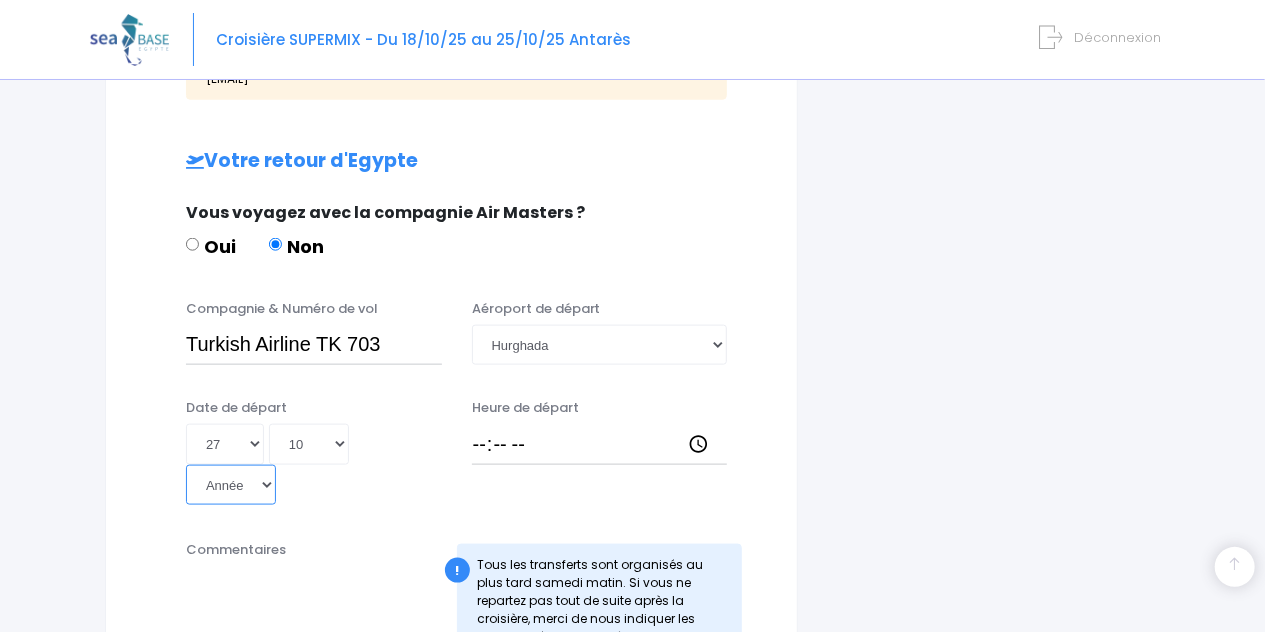 click on "Année 2045 2044 2043 2042 2041 2040 2039 2038 2037 2036 2035 2034 2033 2032 2031 2030 2029 2028 2027 2026 2025 2024 2023 2022 2021 2020 2019 2018 2017 2016 2015 2014 2013 2012 2011 2010 2009 2008 2007 2006 2005 2004 2003 2002 2001 2000 1999 1998 1997 1996 1995 1994 1993 1992 1991 1990 1989 1988 1987 1986 1985 1984 1983 1982 1981 1980 1979 1978 1977 1976 1975 1974 1973 1972 1971 1970 1969 1968 1967 1966 1965 1964 1963 1962 1961 1960 1959 1958 1957 1956 1955 1954 1953 1952 1951 1950 1949 1948 1947 1946 1945 1944 1943 1942 1941 1940 1939 1938 1937 1936 1935 1934 1933 1932 1931 1930 1929 1928 1927 1926 1925 1924 1923 1922 1921 1920 1919 1918 1917 1916 1915 1914 1913 1912 1911 1910 1909 1908 1907 1906 1905 1904 1903 1902 1901 1900" at bounding box center (231, 485) 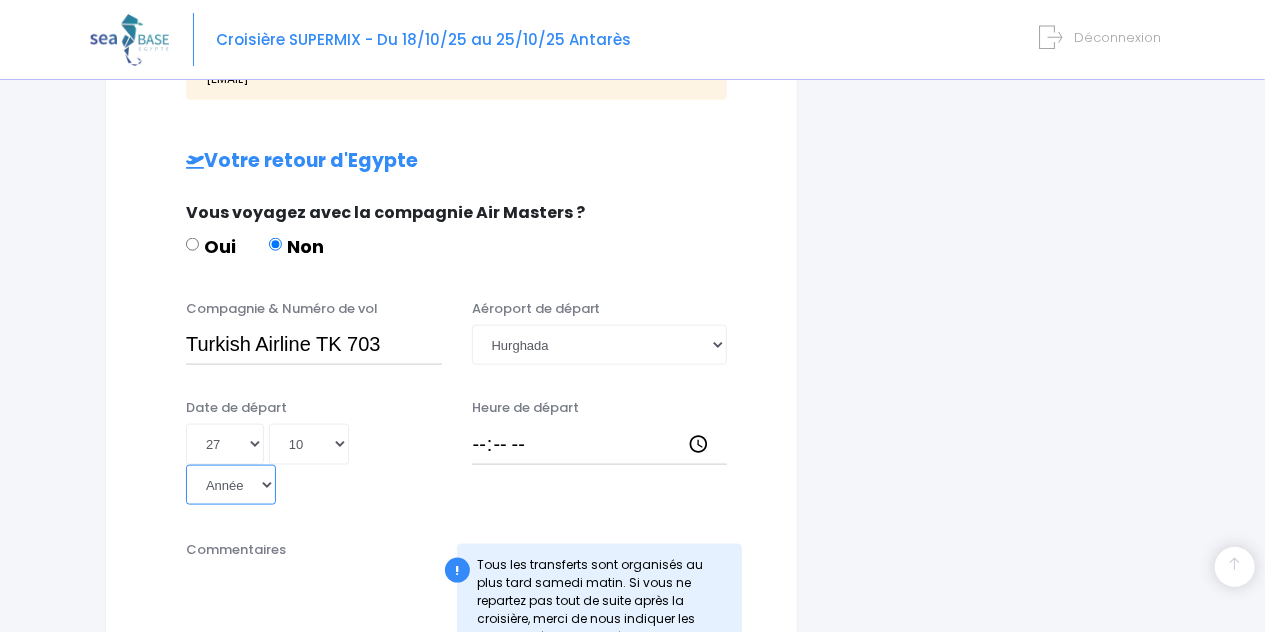 select on "2025" 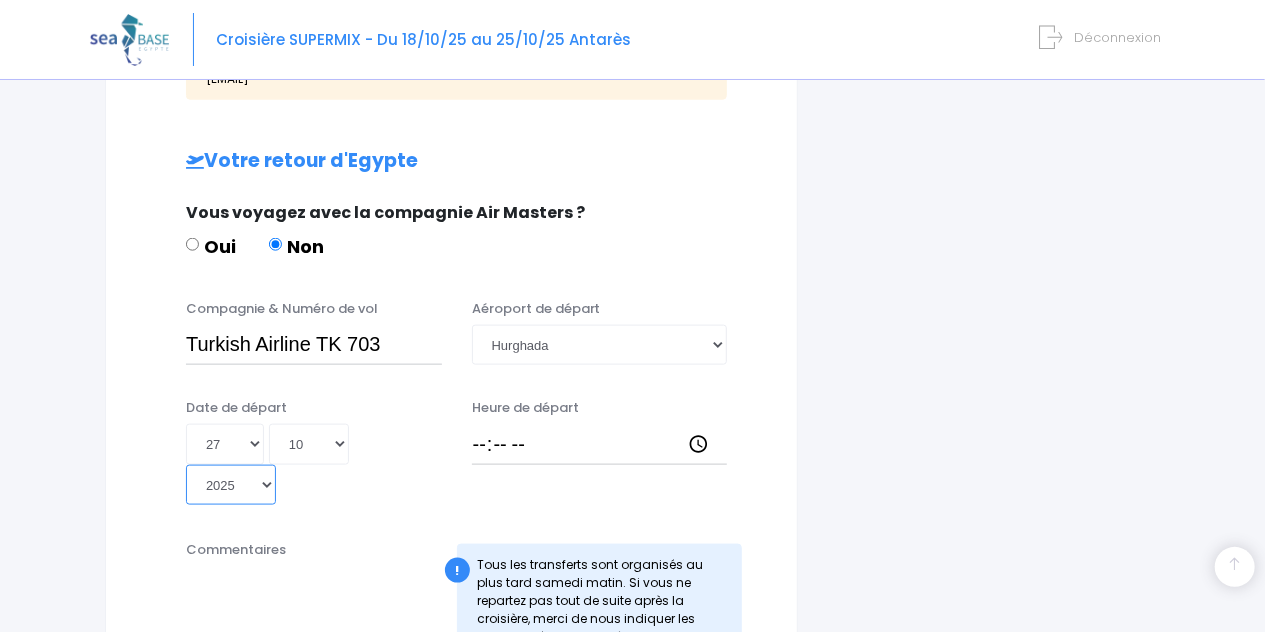 click on "2025" at bounding box center [0, 0] 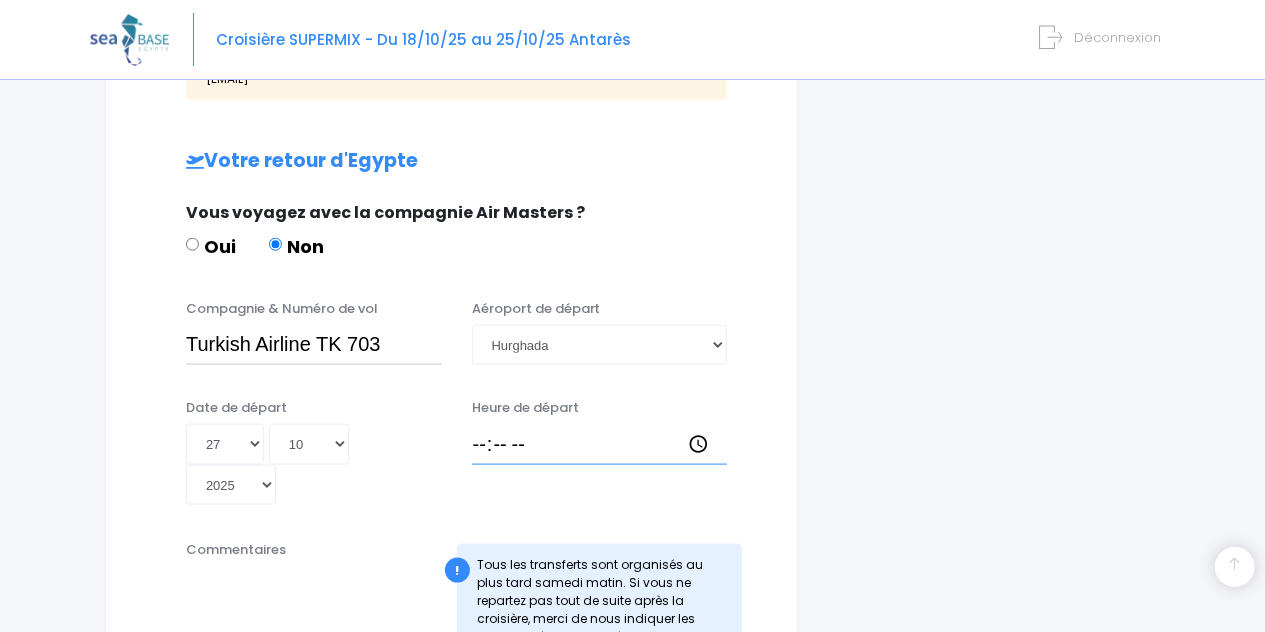 click on "Heure de départ" at bounding box center [600, 444] 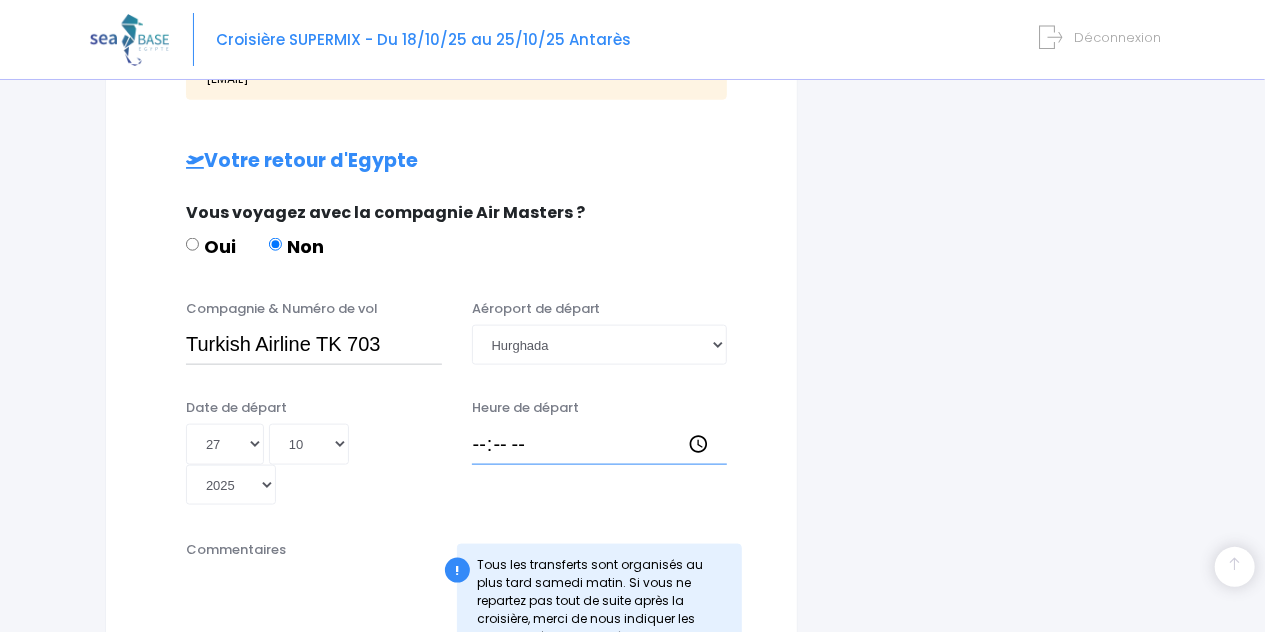 type on "06:00" 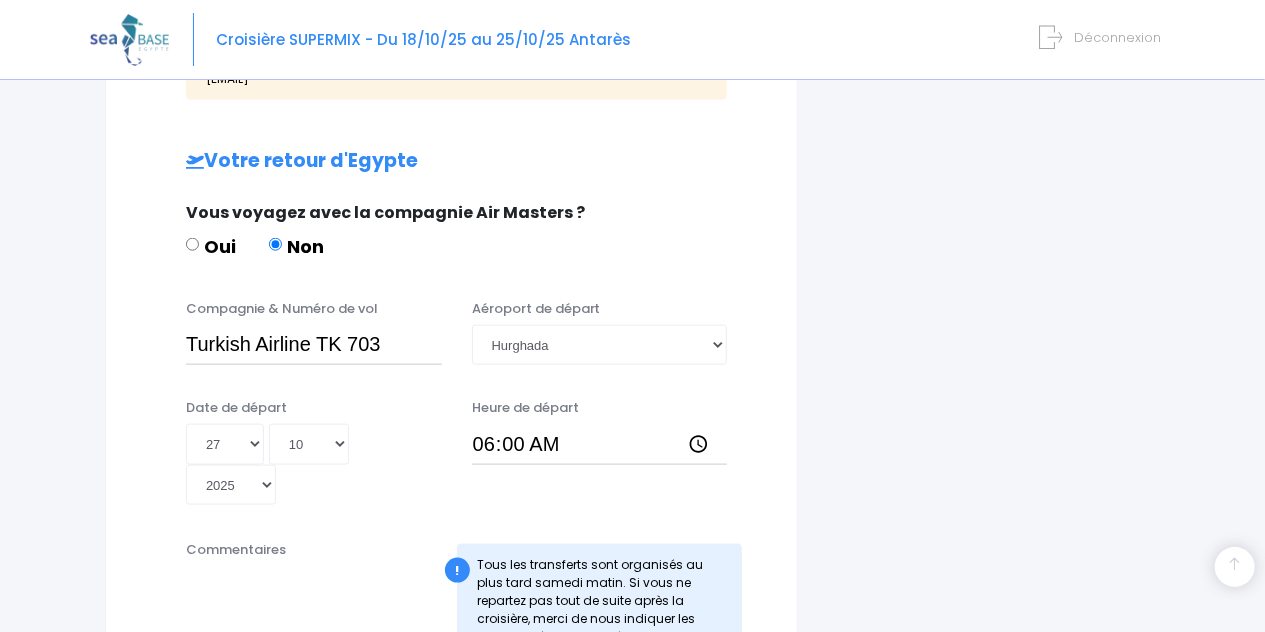 click on "Commentaires" at bounding box center (314, 610) 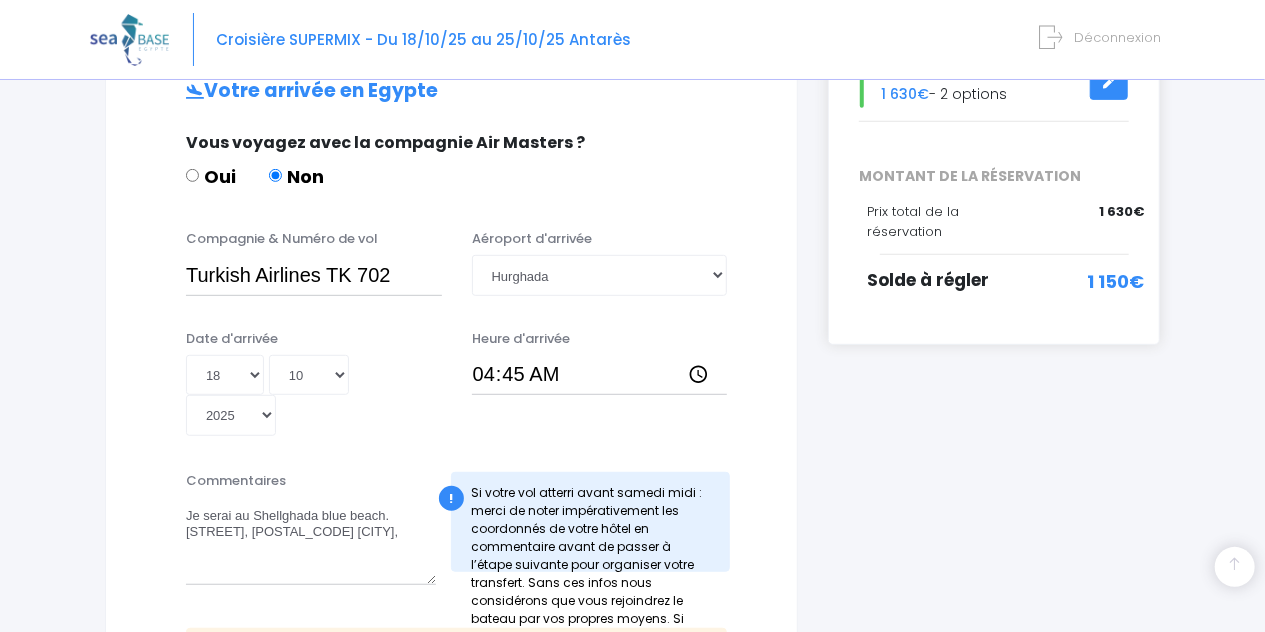 scroll, scrollTop: 520, scrollLeft: 0, axis: vertical 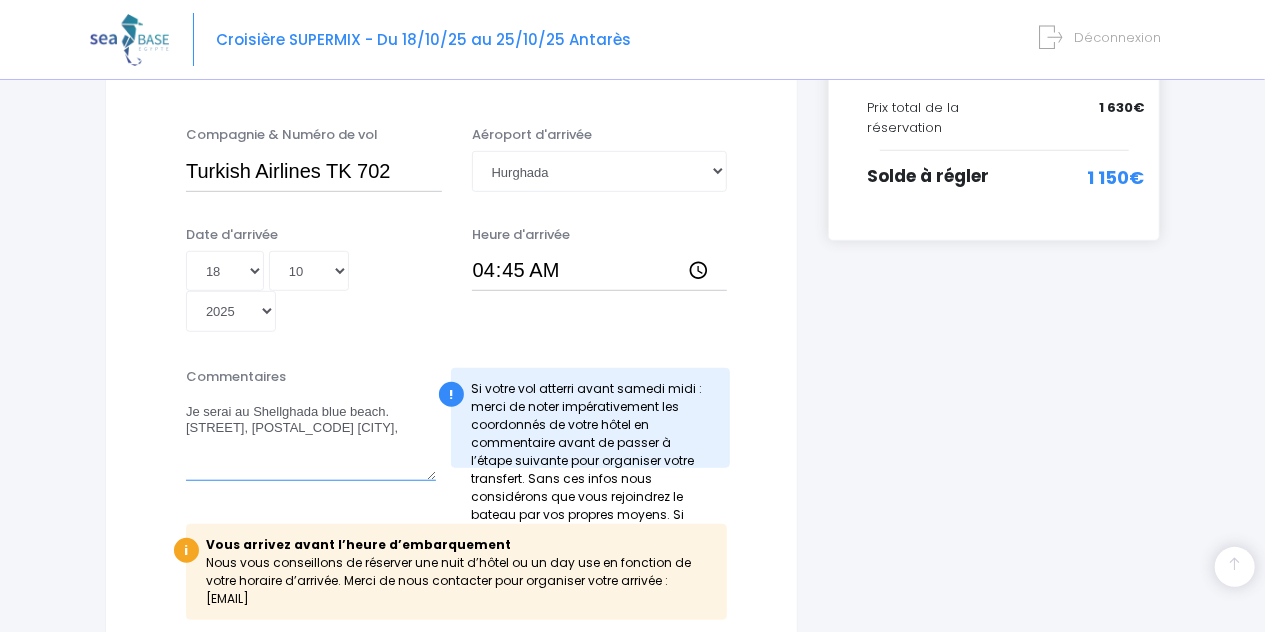 drag, startPoint x: 188, startPoint y: 371, endPoint x: 409, endPoint y: 383, distance: 221.32555 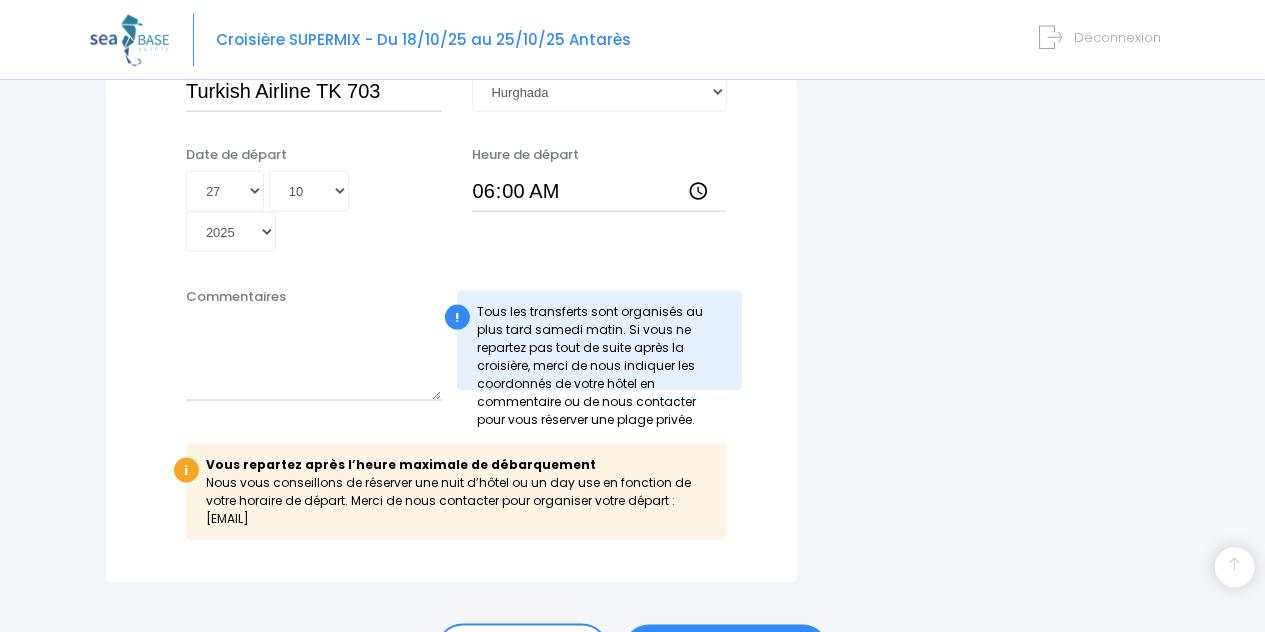 scroll, scrollTop: 1334, scrollLeft: 0, axis: vertical 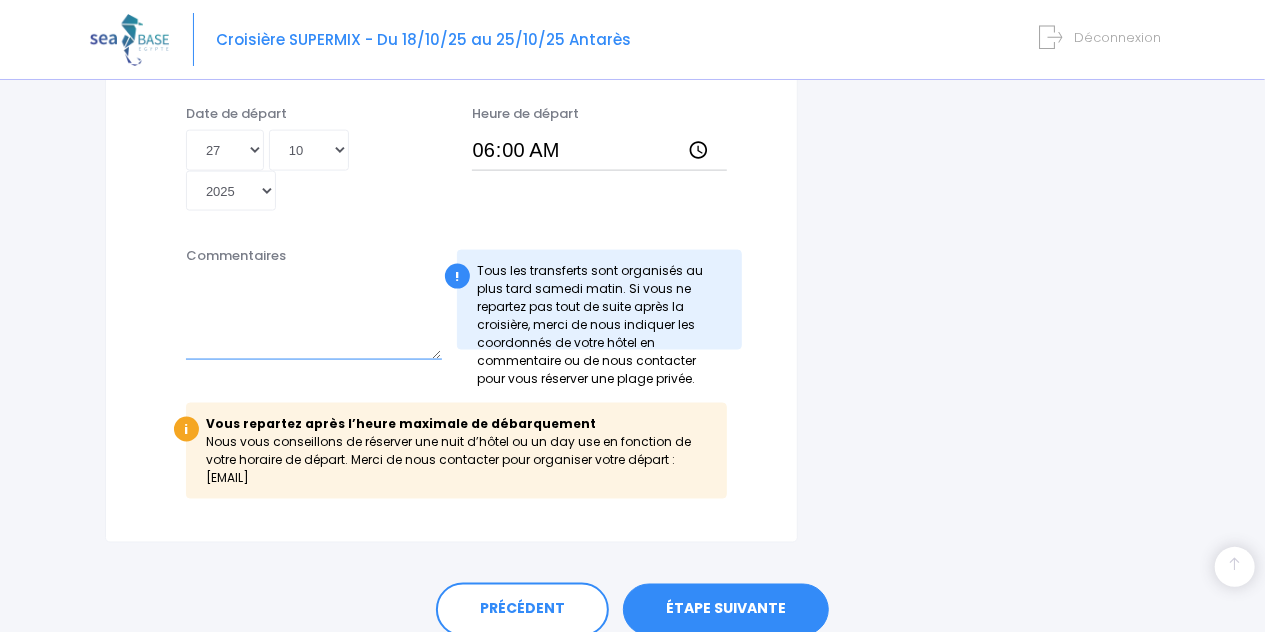 click on "Commentaires" at bounding box center [314, 316] 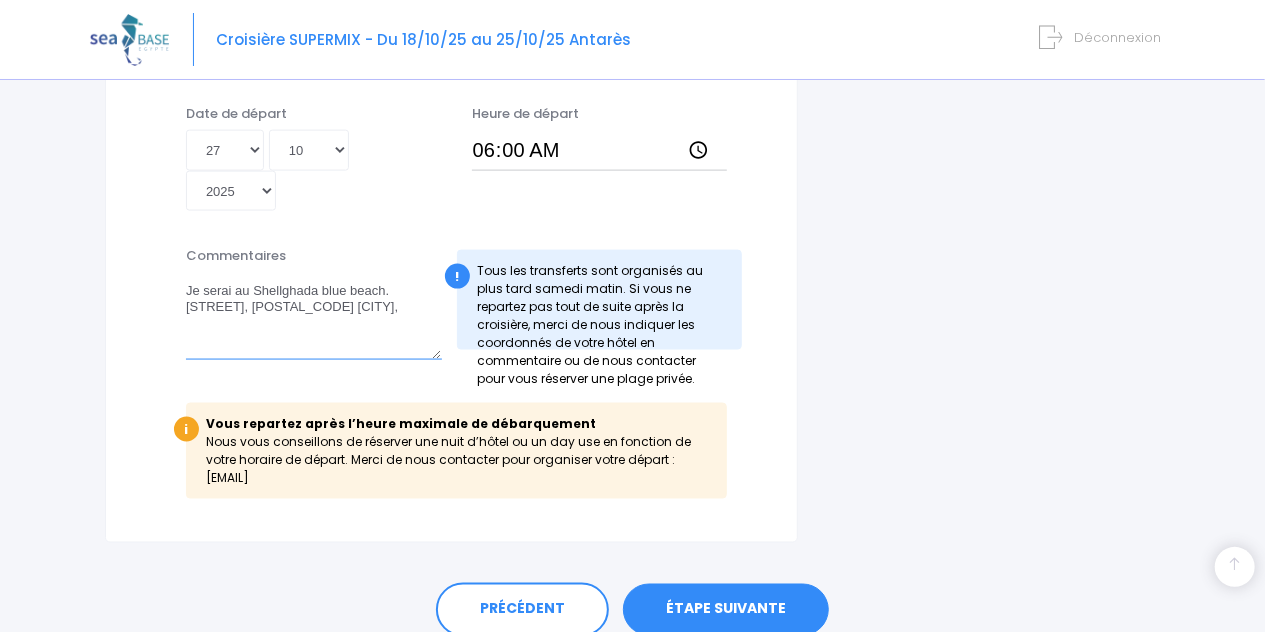 type on "Je serai au Shellghada blue beach.
Old Sheraton Road, 12345 Hurghada," 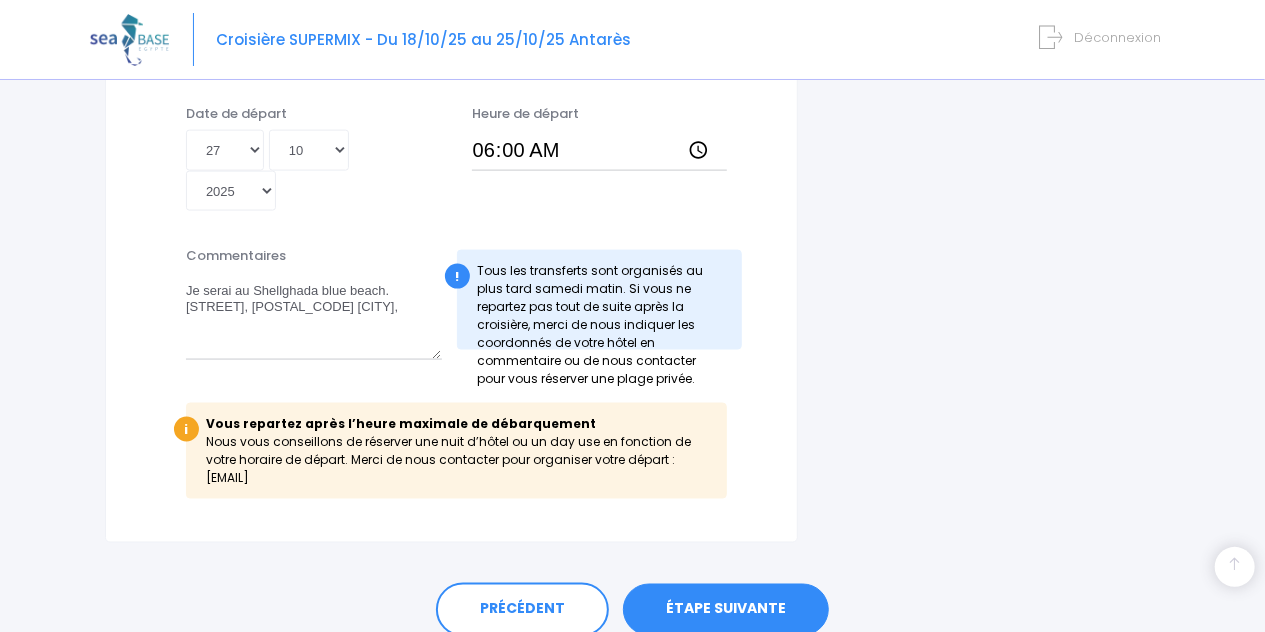 click on "ÉTAPE SUIVANTE" at bounding box center (726, 610) 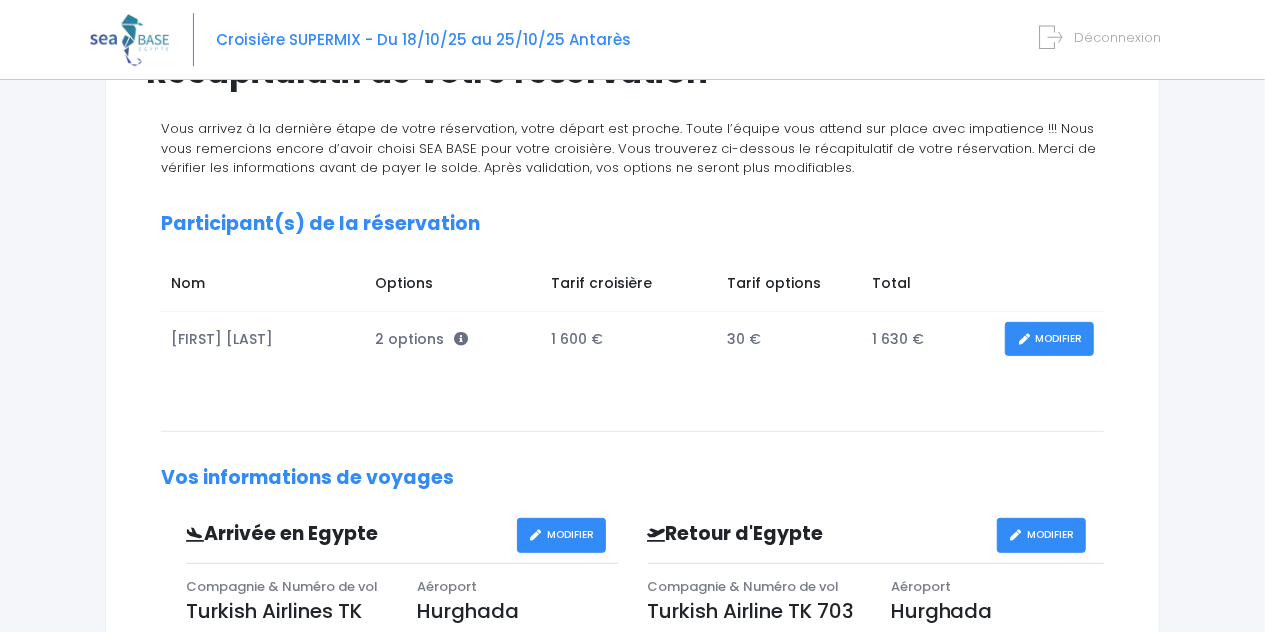 scroll, scrollTop: 208, scrollLeft: 0, axis: vertical 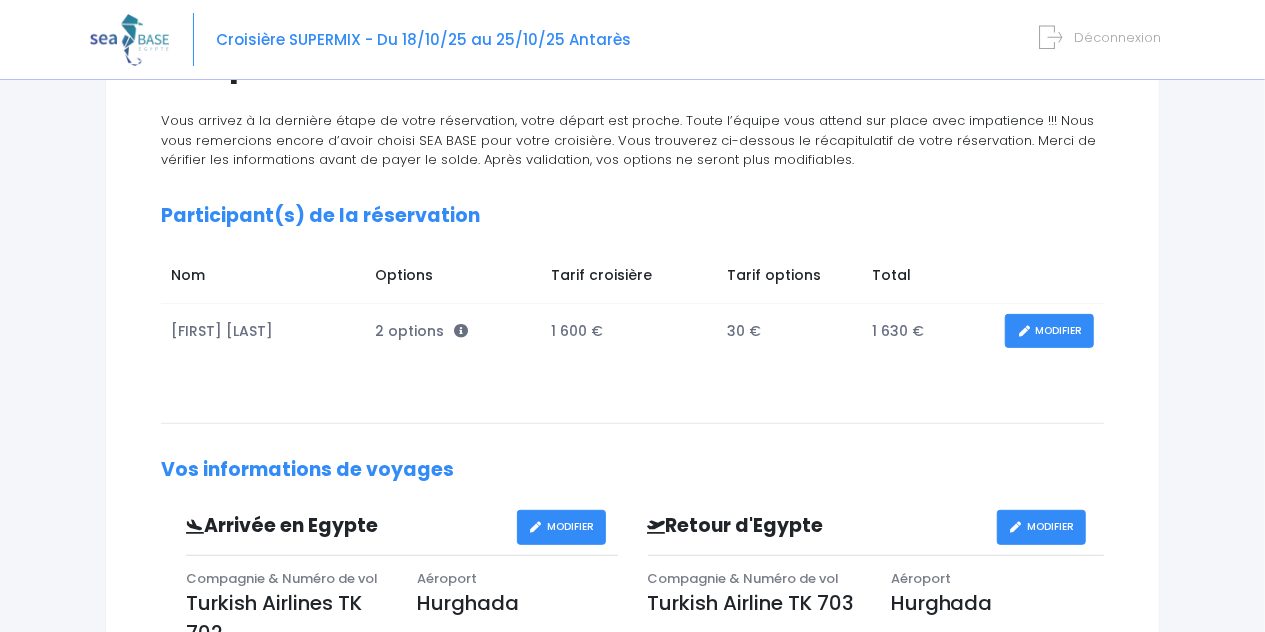 click on "MODIFIER" at bounding box center [1049, 331] 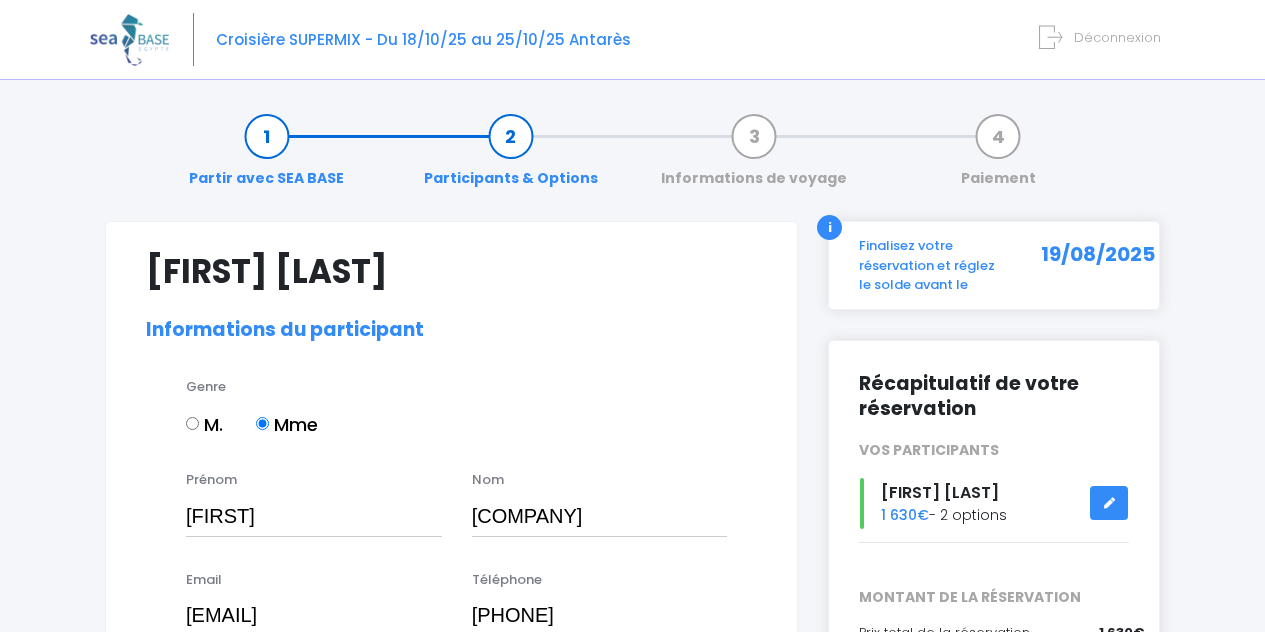 select on "N2" 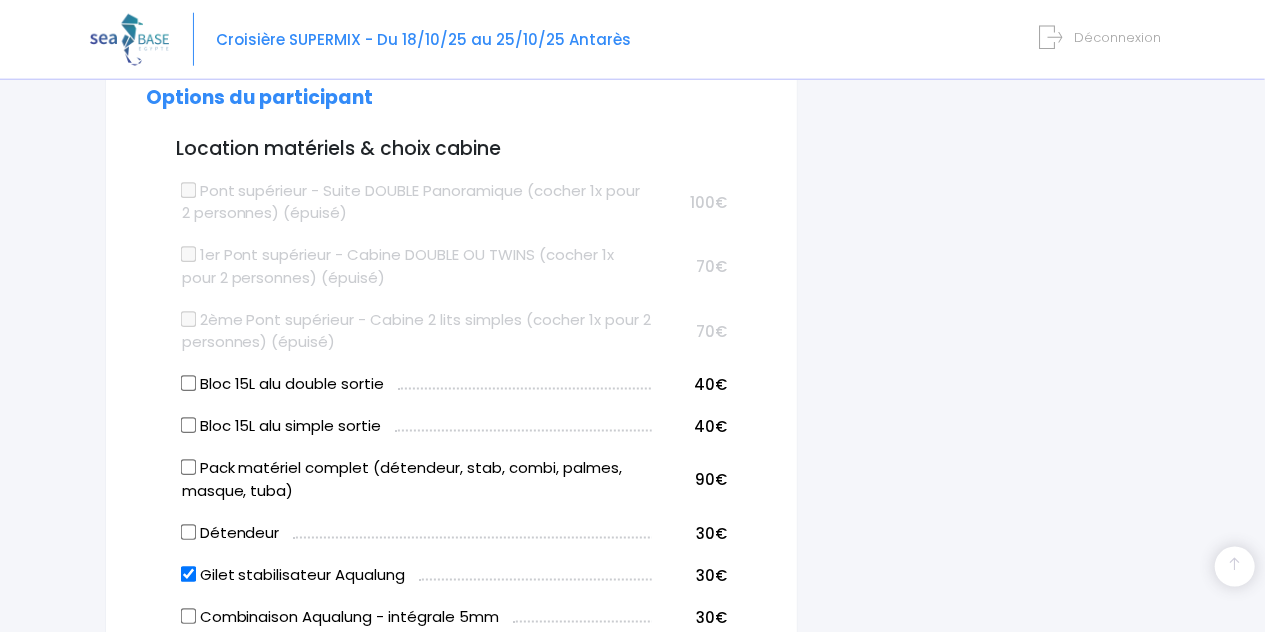 scroll, scrollTop: 1144, scrollLeft: 0, axis: vertical 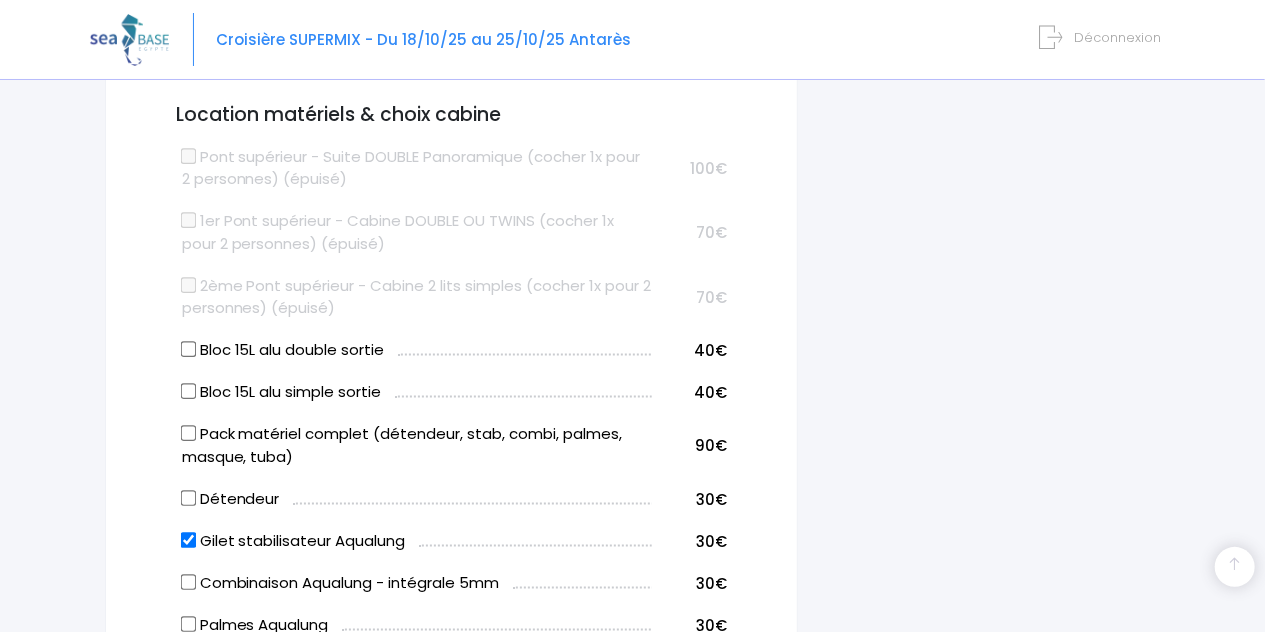 click on "Gilet stabilisateur Aqualung" at bounding box center [188, 540] 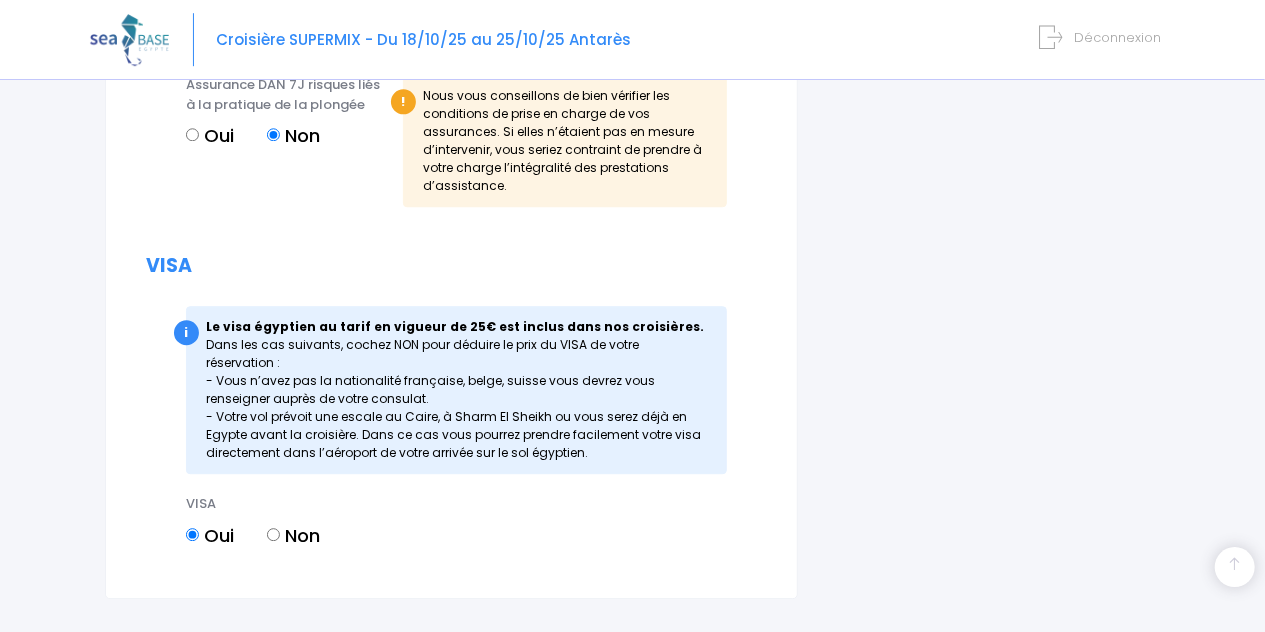 scroll, scrollTop: 2600, scrollLeft: 0, axis: vertical 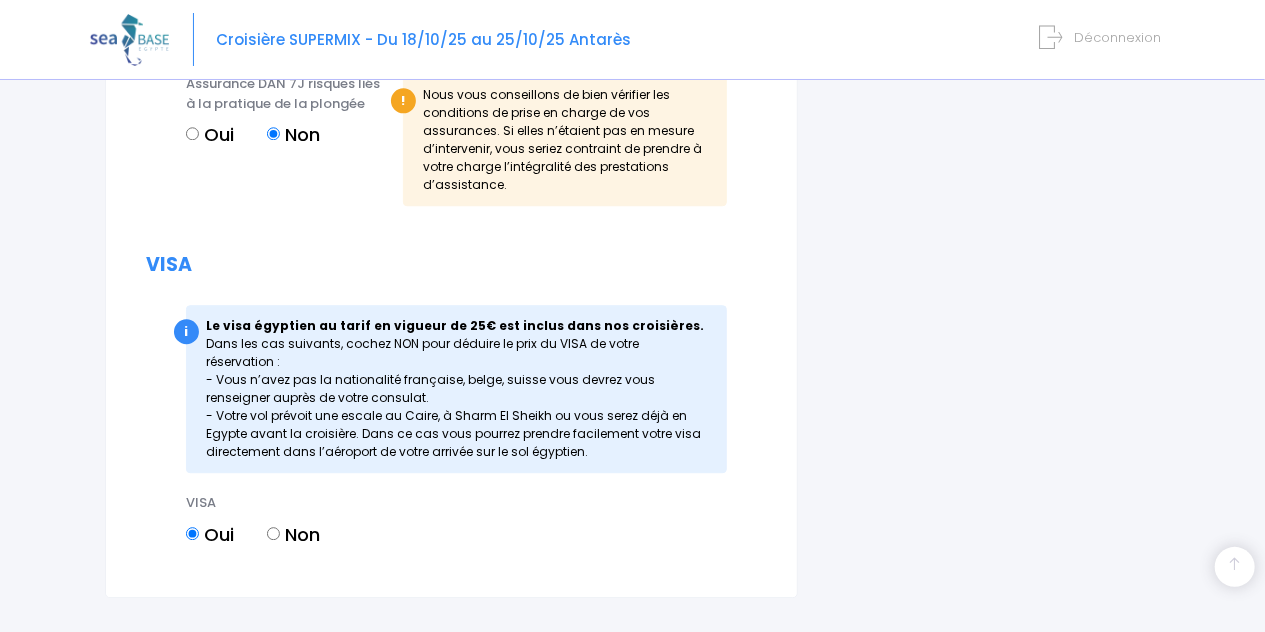 click on "ENREGISTRER" at bounding box center (726, 665) 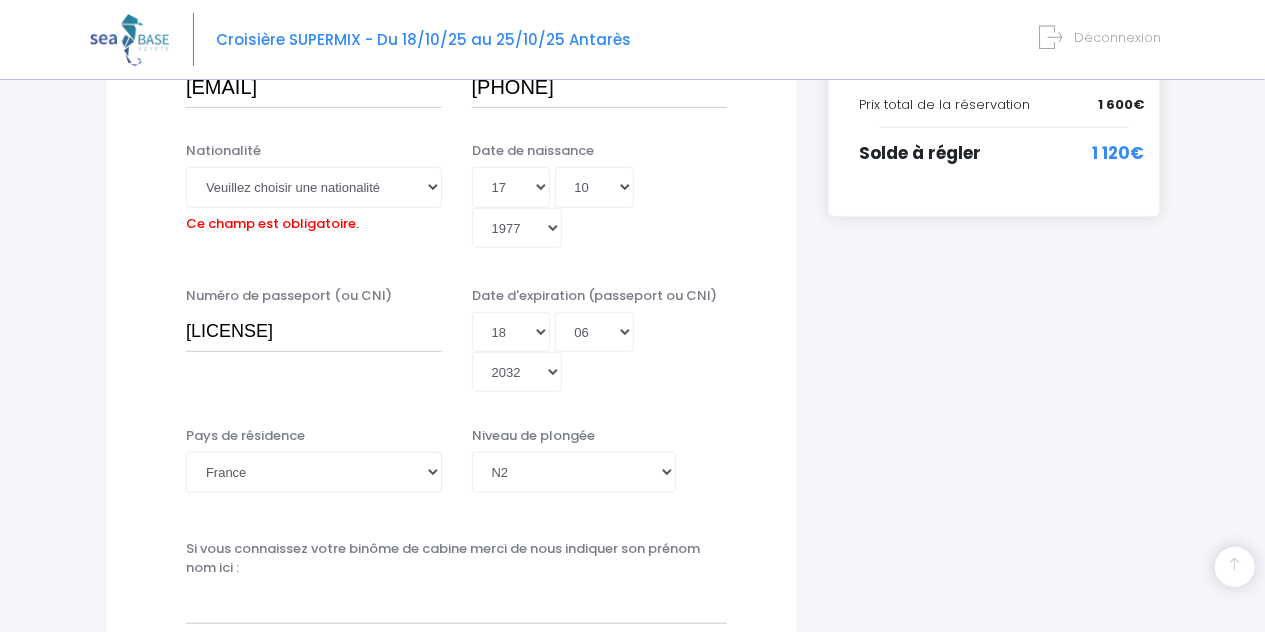 scroll, scrollTop: 495, scrollLeft: 0, axis: vertical 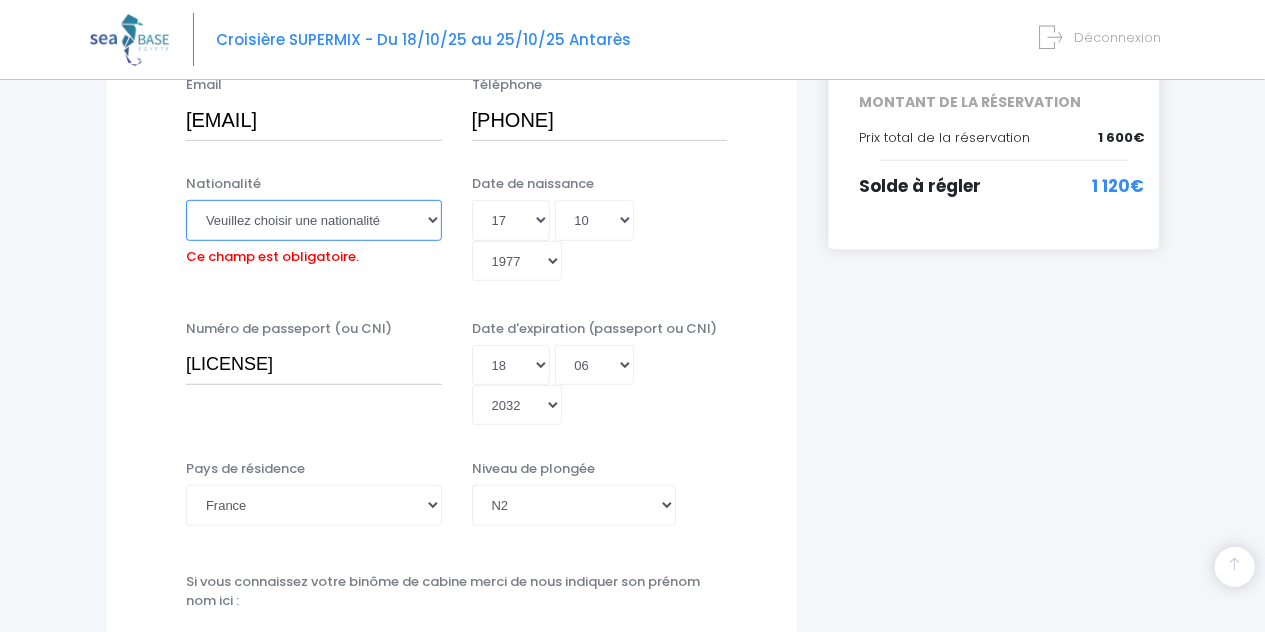 click on "Veuillez choisir une nationalité
Afghane
Albanaise
Algerienne
Allemande
Americaine
Andorrane
Angolaise
Antiguaise et barbudienne
Argentine Armenienne Australienne Autrichienne Azerbaïdjanaise Bahamienne" at bounding box center (314, 220) 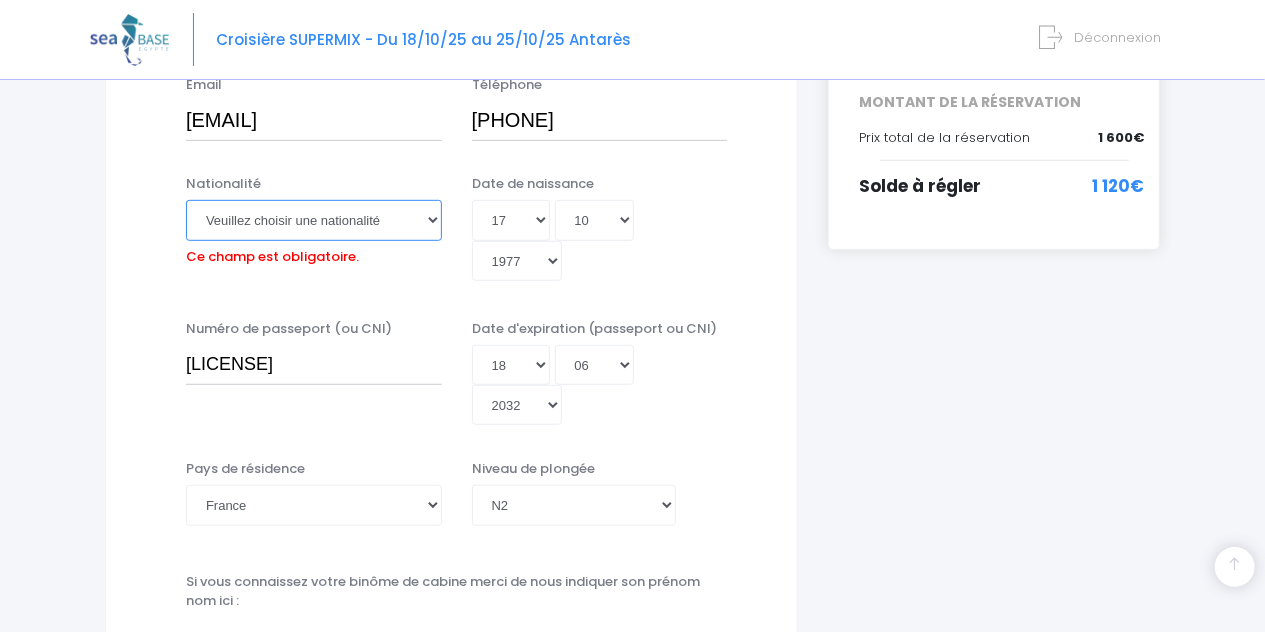 select on "Française" 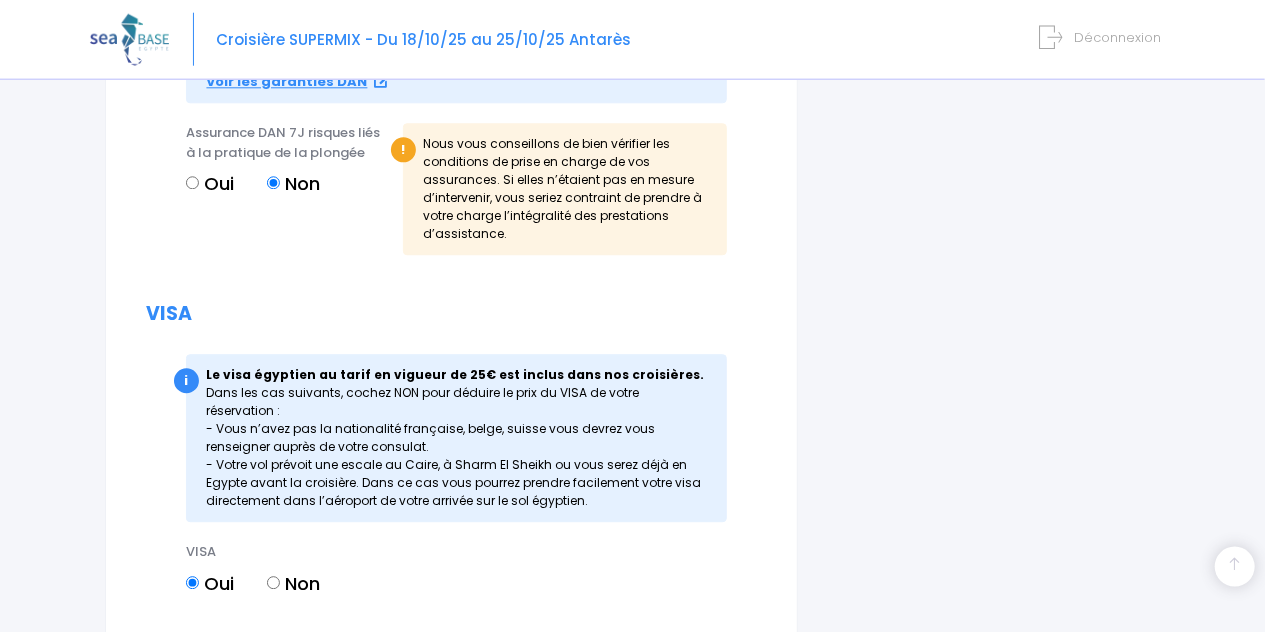 scroll, scrollTop: 2667, scrollLeft: 0, axis: vertical 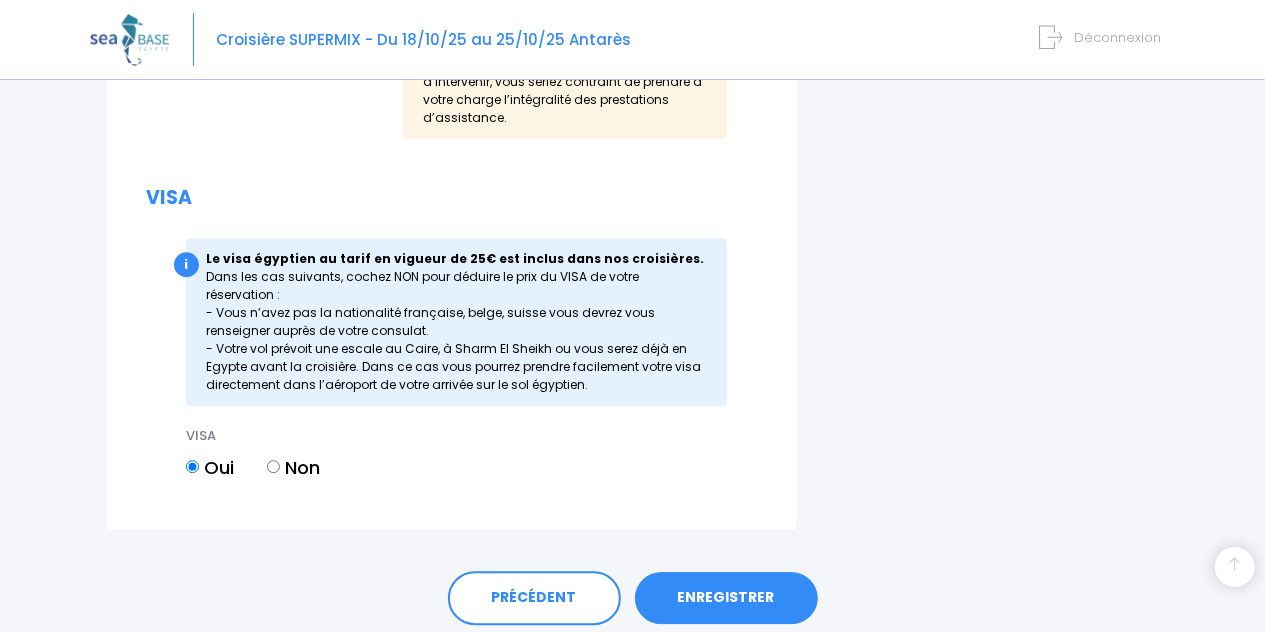click on "ENREGISTRER" at bounding box center (726, 598) 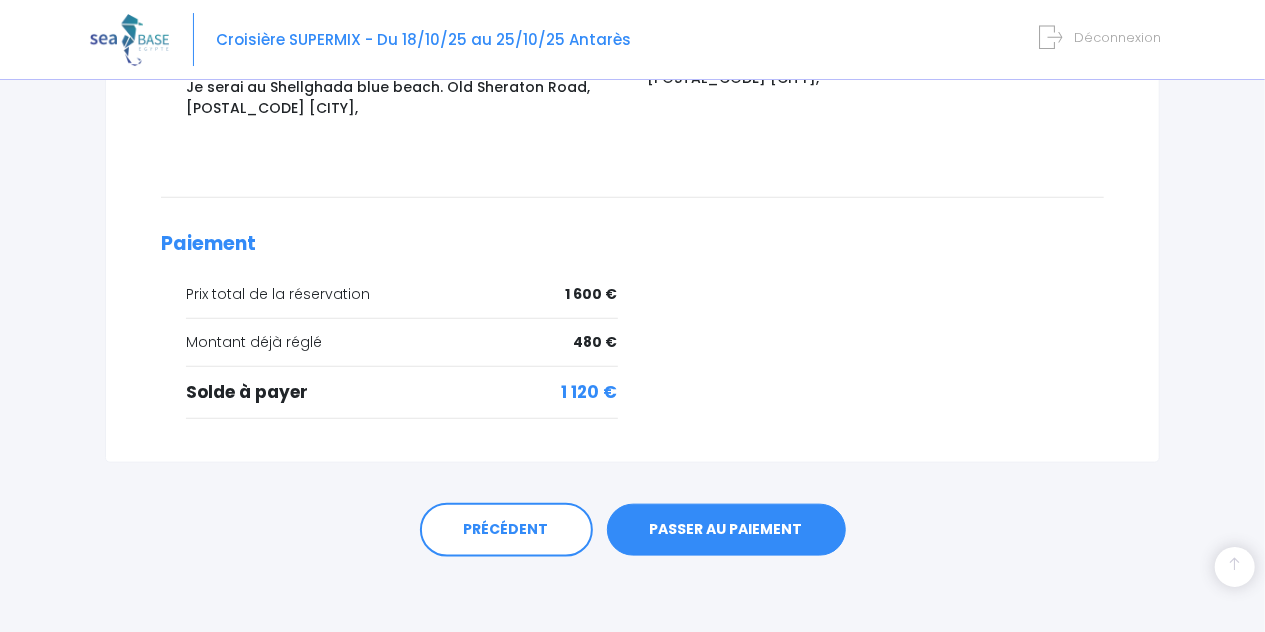 scroll, scrollTop: 875, scrollLeft: 0, axis: vertical 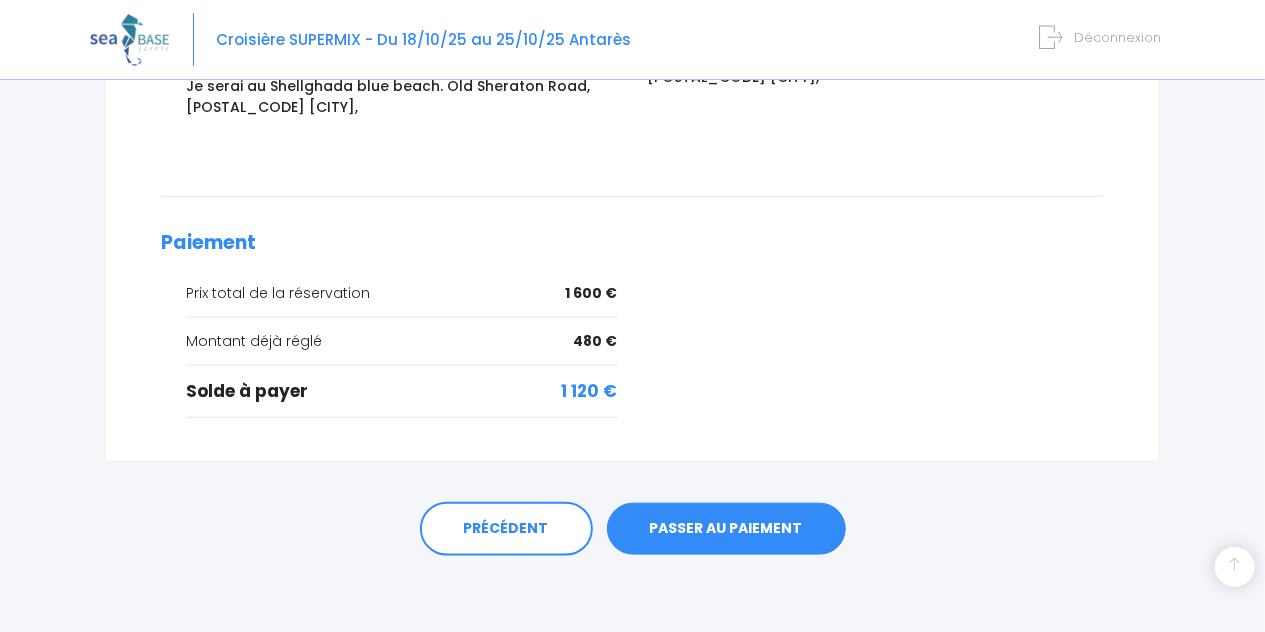 click on "PASSER AU PAIEMENT" at bounding box center [726, 529] 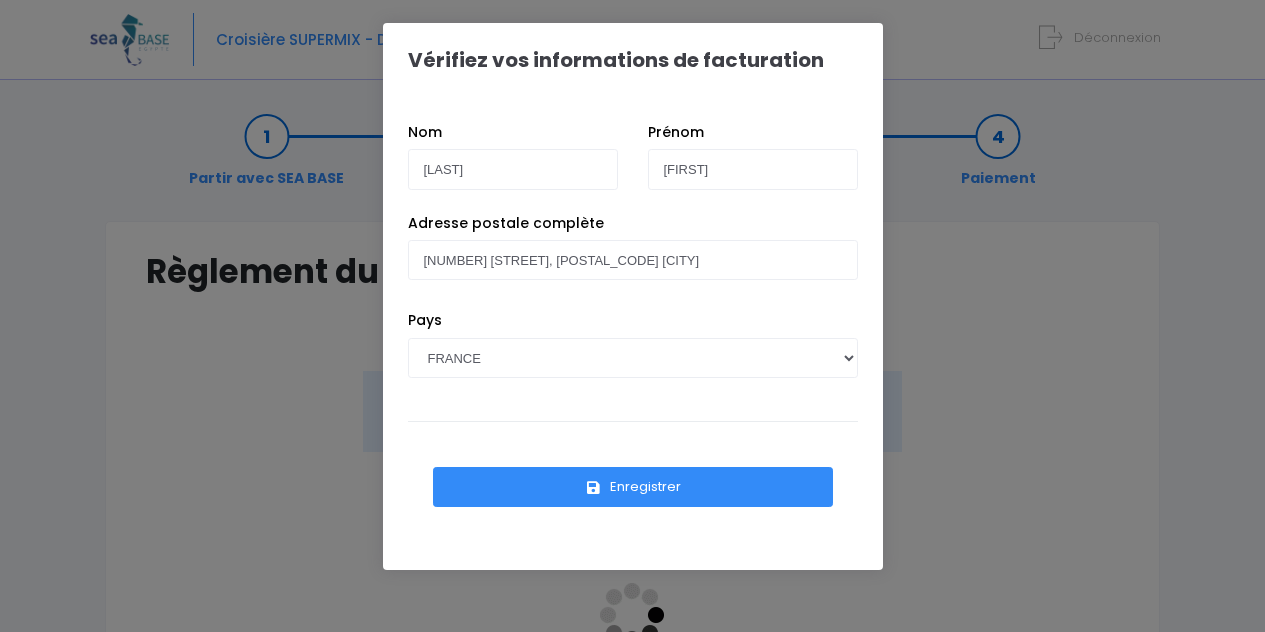 scroll, scrollTop: 0, scrollLeft: 0, axis: both 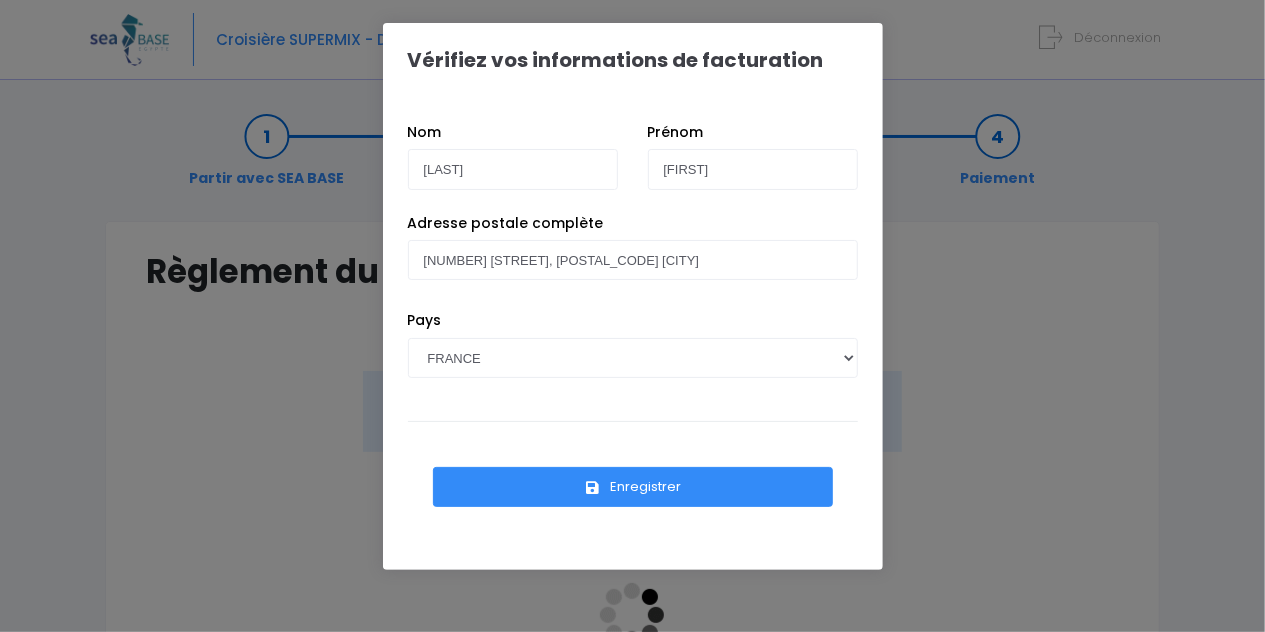 click on "Enregistrer" at bounding box center [633, 487] 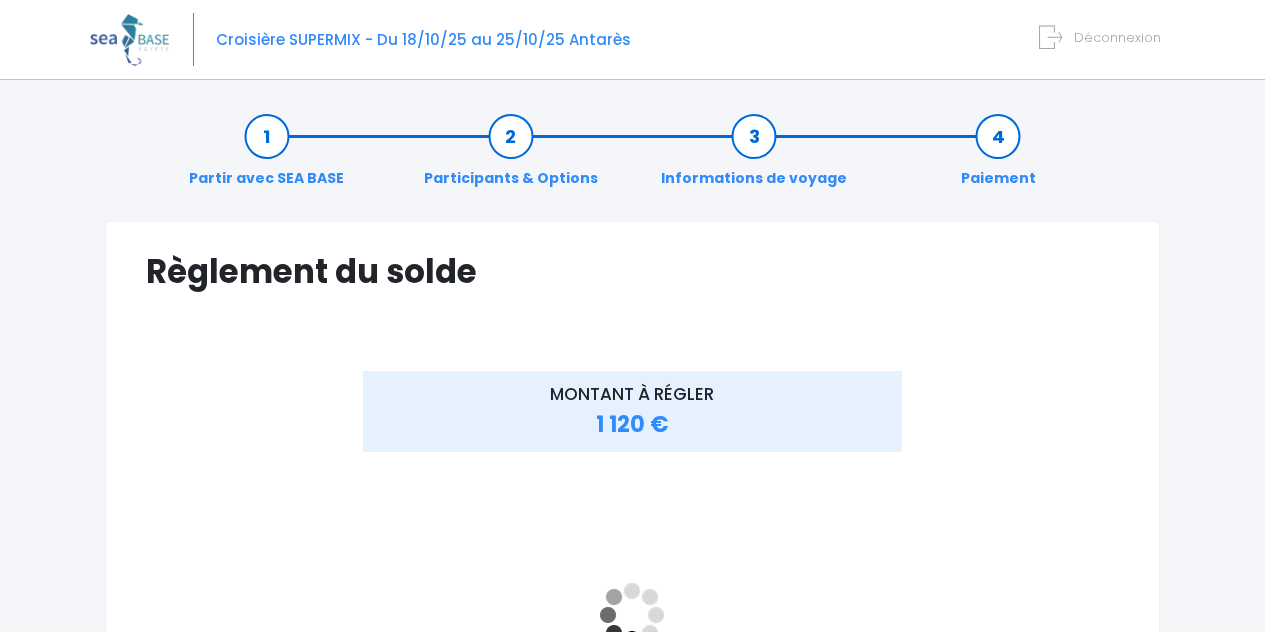 scroll, scrollTop: 208, scrollLeft: 0, axis: vertical 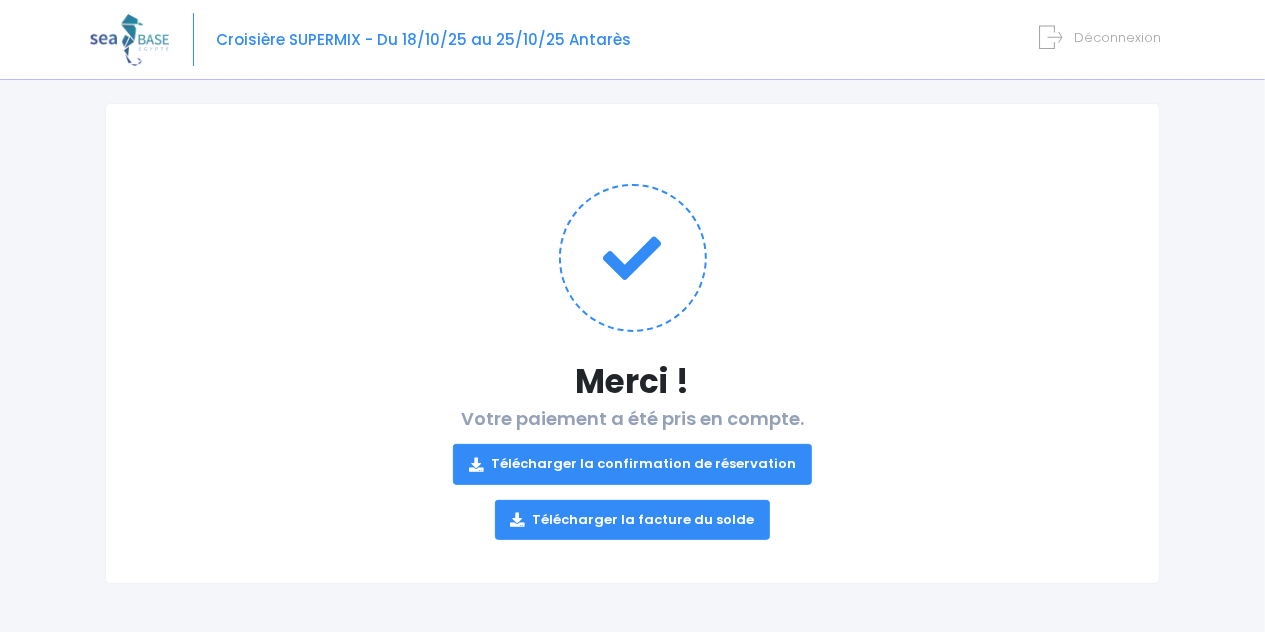 click on "Télécharger la confirmation de réservation" at bounding box center [632, 464] 